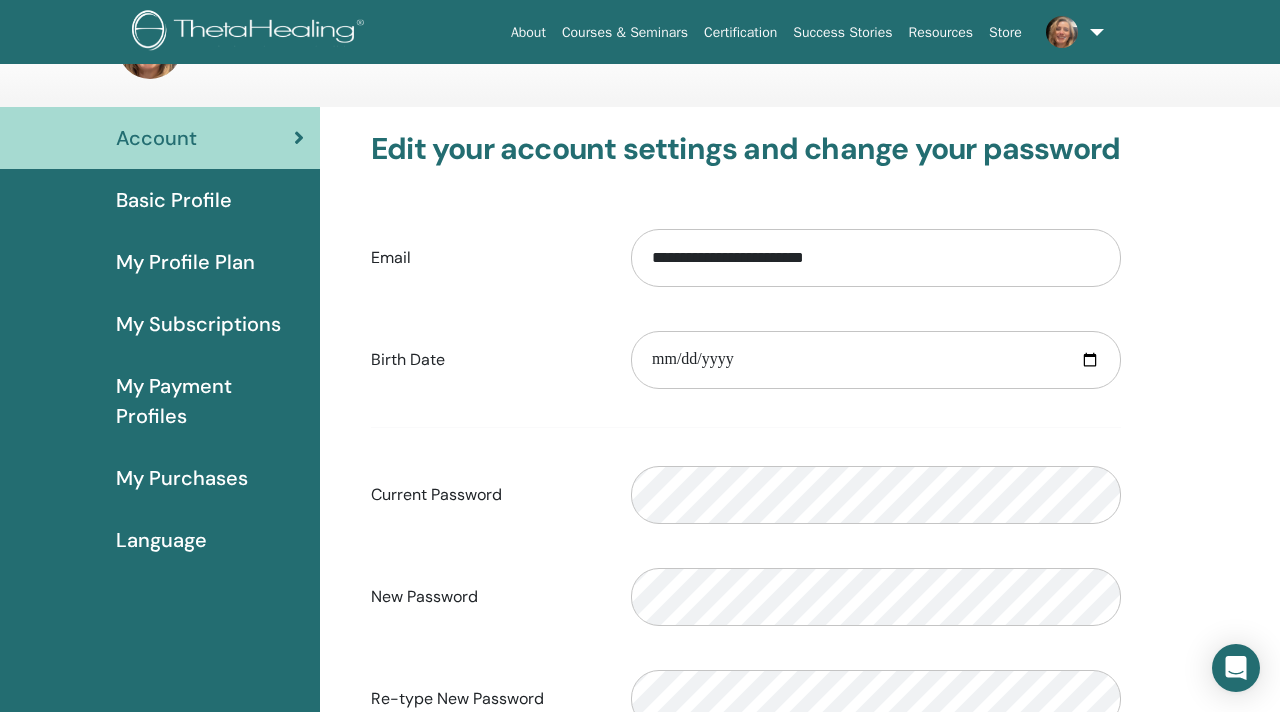 scroll, scrollTop: 62, scrollLeft: 0, axis: vertical 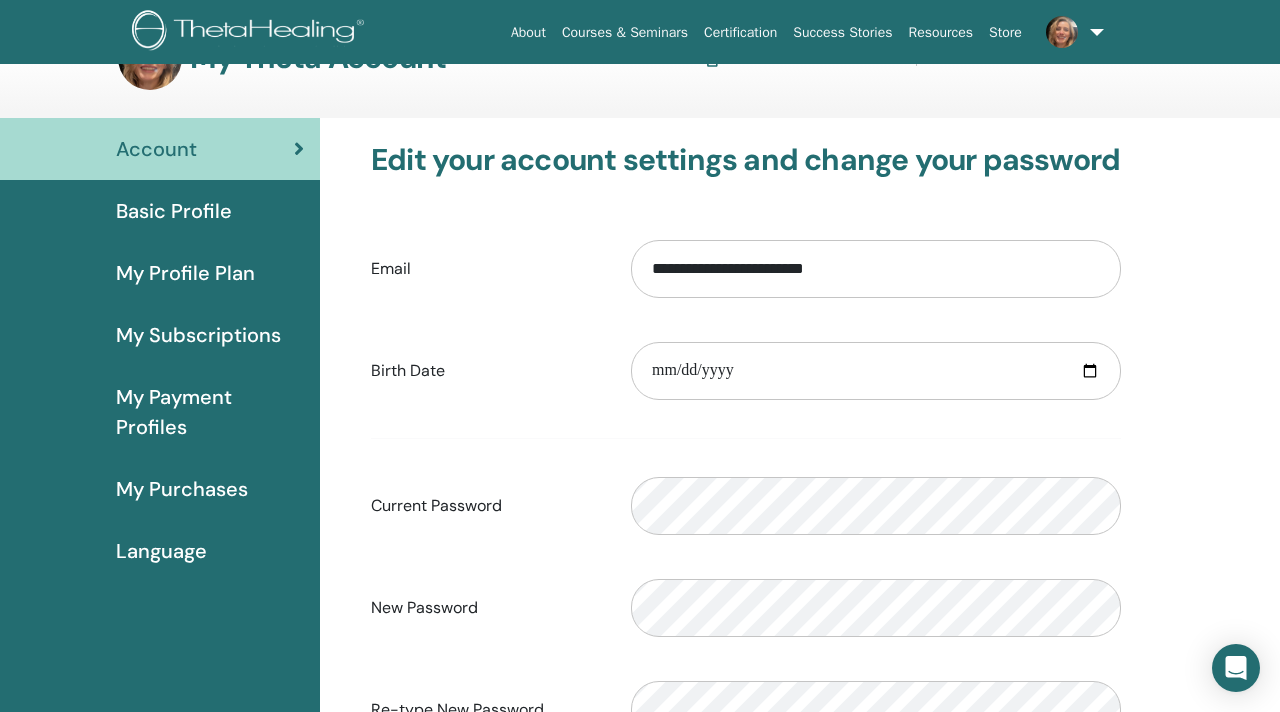 click on "Basic Profile" at bounding box center [174, 211] 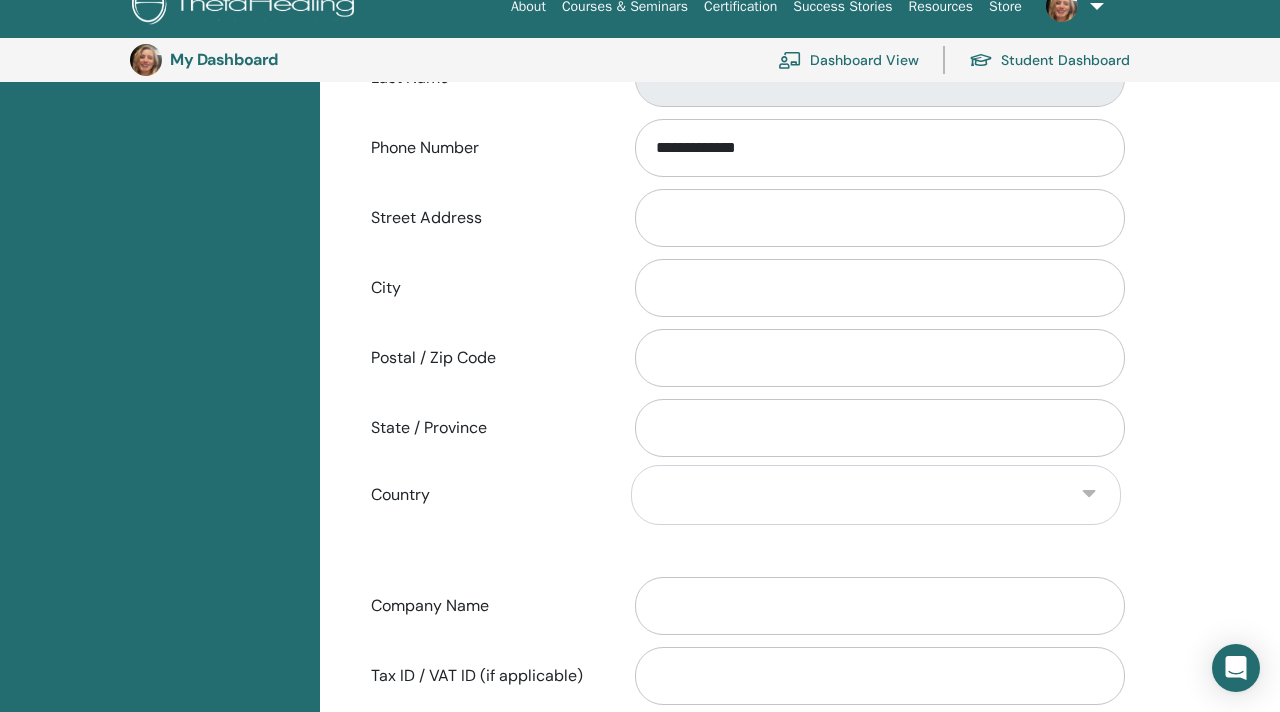 scroll, scrollTop: 667, scrollLeft: 0, axis: vertical 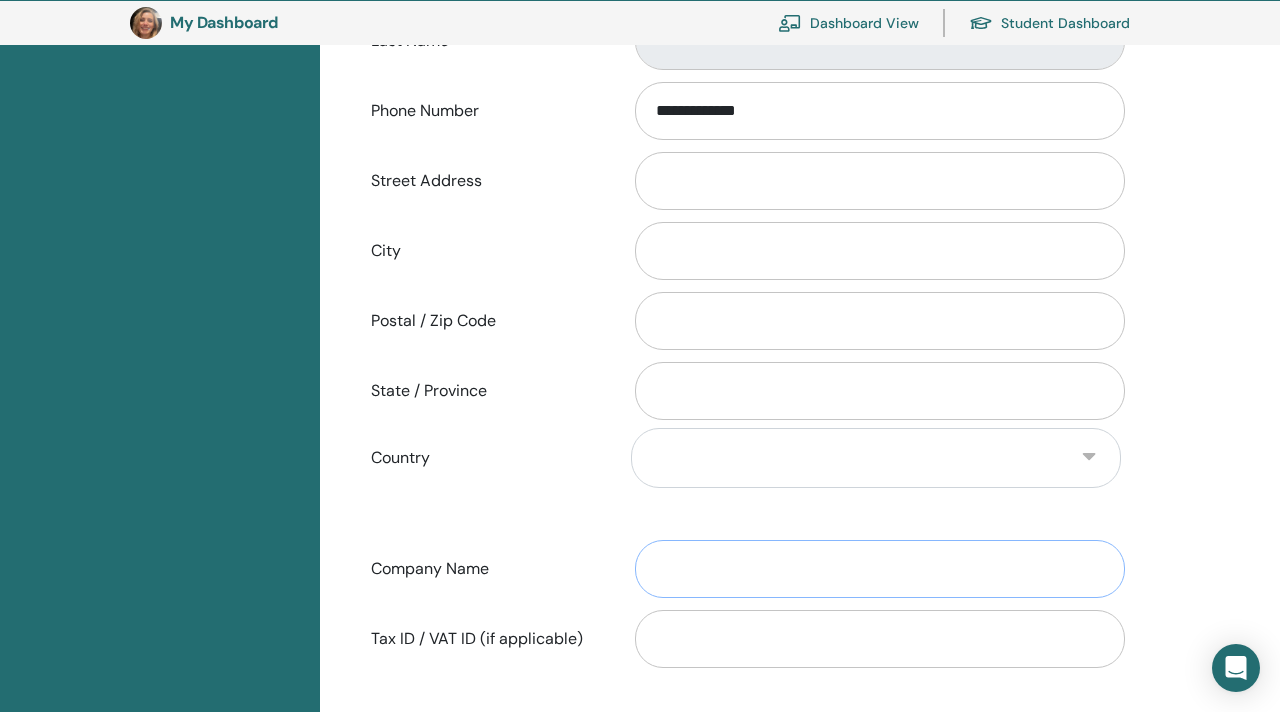click on "Company Name" at bounding box center [880, 569] 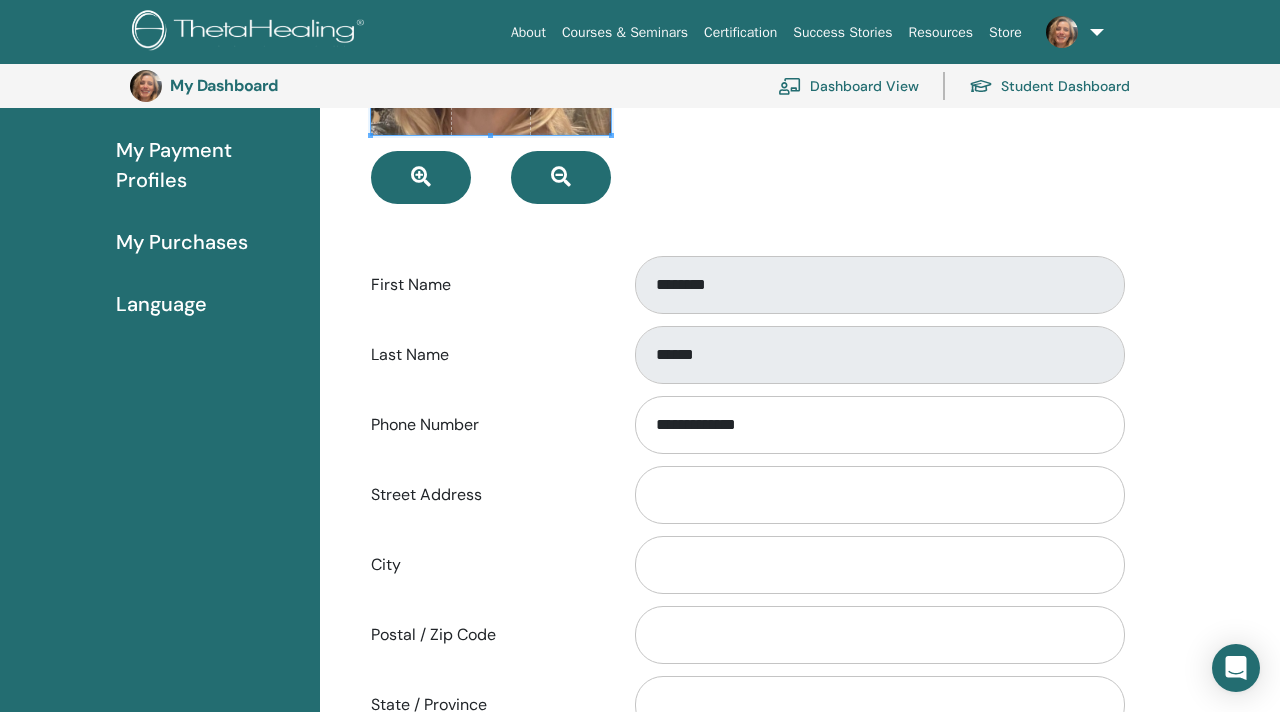 scroll, scrollTop: 356, scrollLeft: 0, axis: vertical 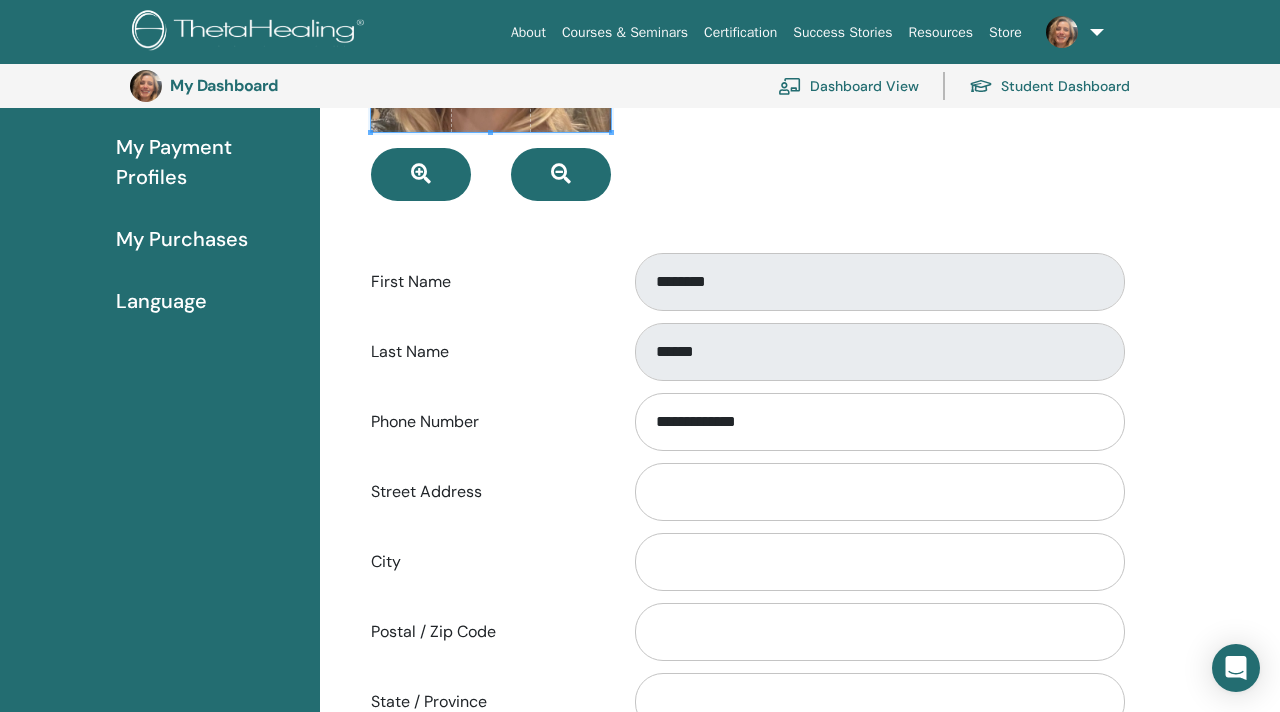 type on "**********" 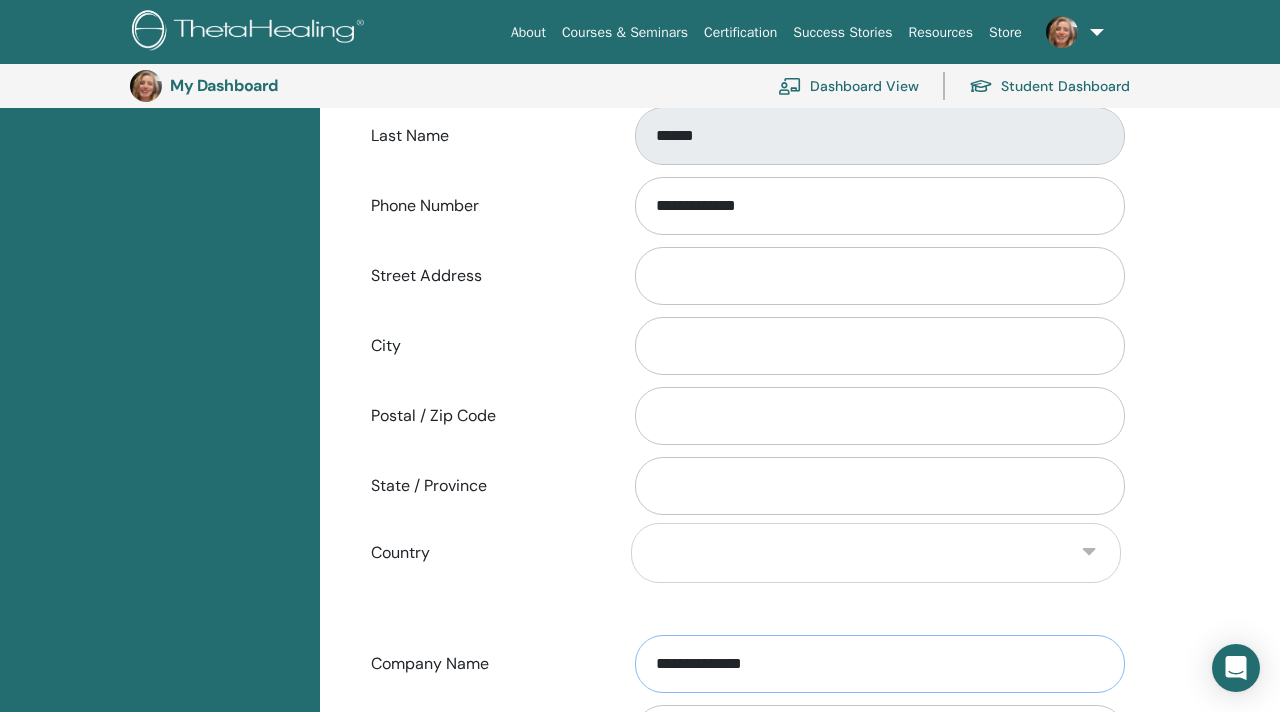 scroll, scrollTop: 573, scrollLeft: 0, axis: vertical 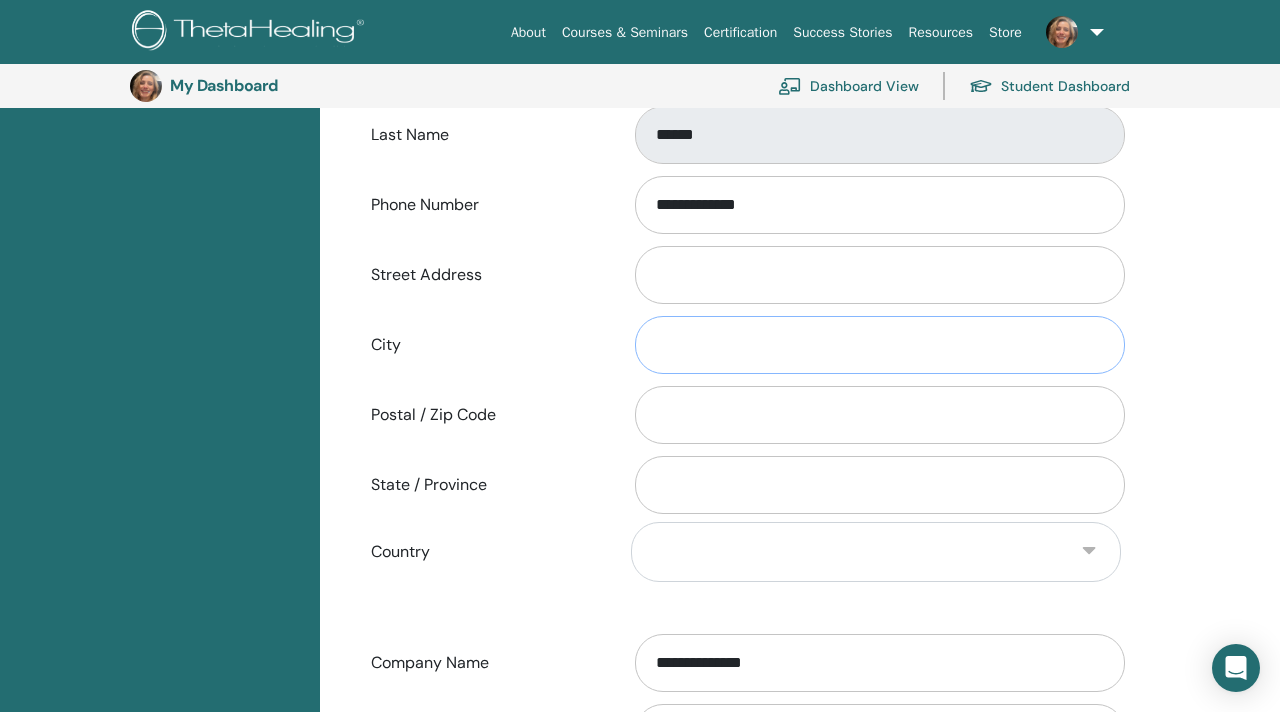 click on "City" at bounding box center [880, 345] 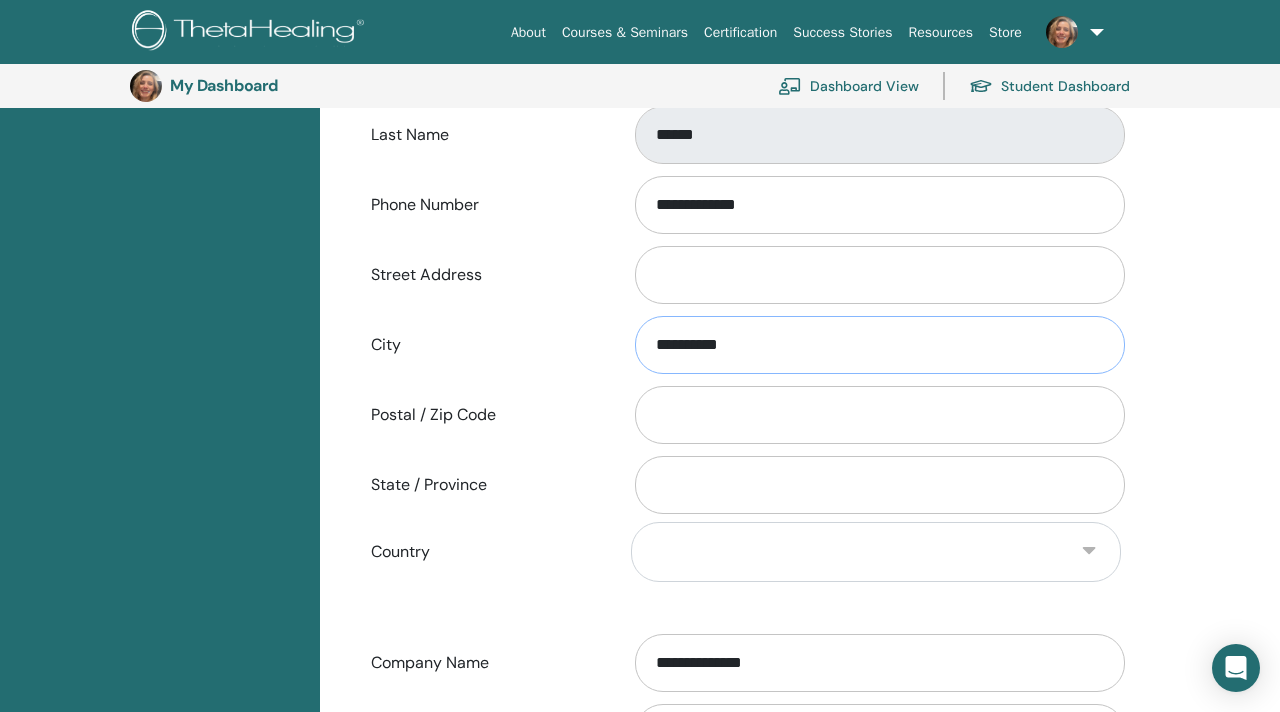 type on "**********" 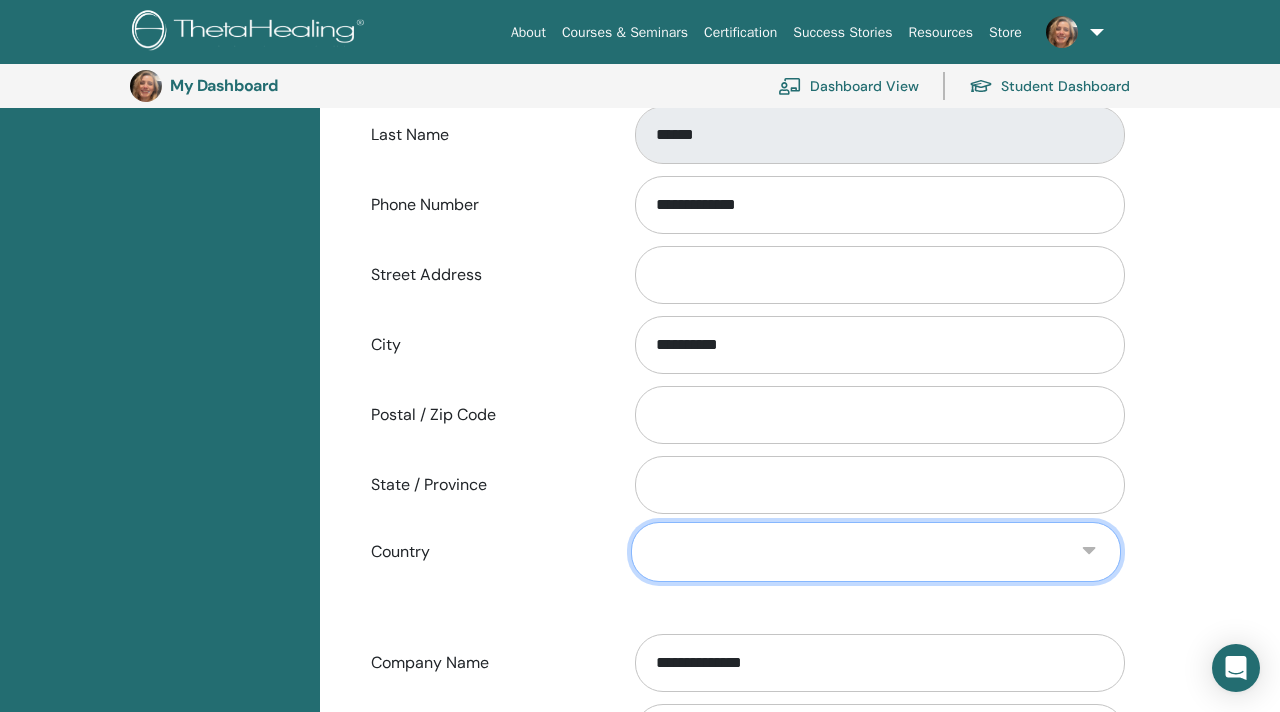 click on "**********" at bounding box center [876, 552] 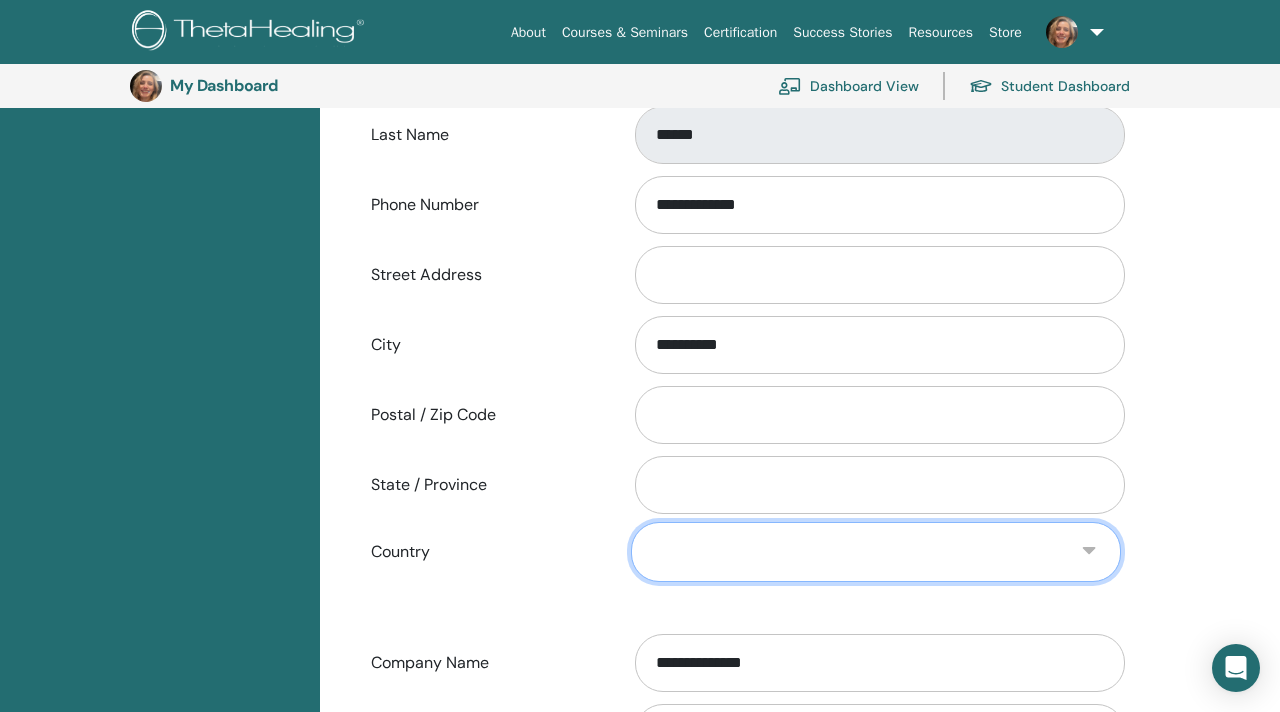 select on "***" 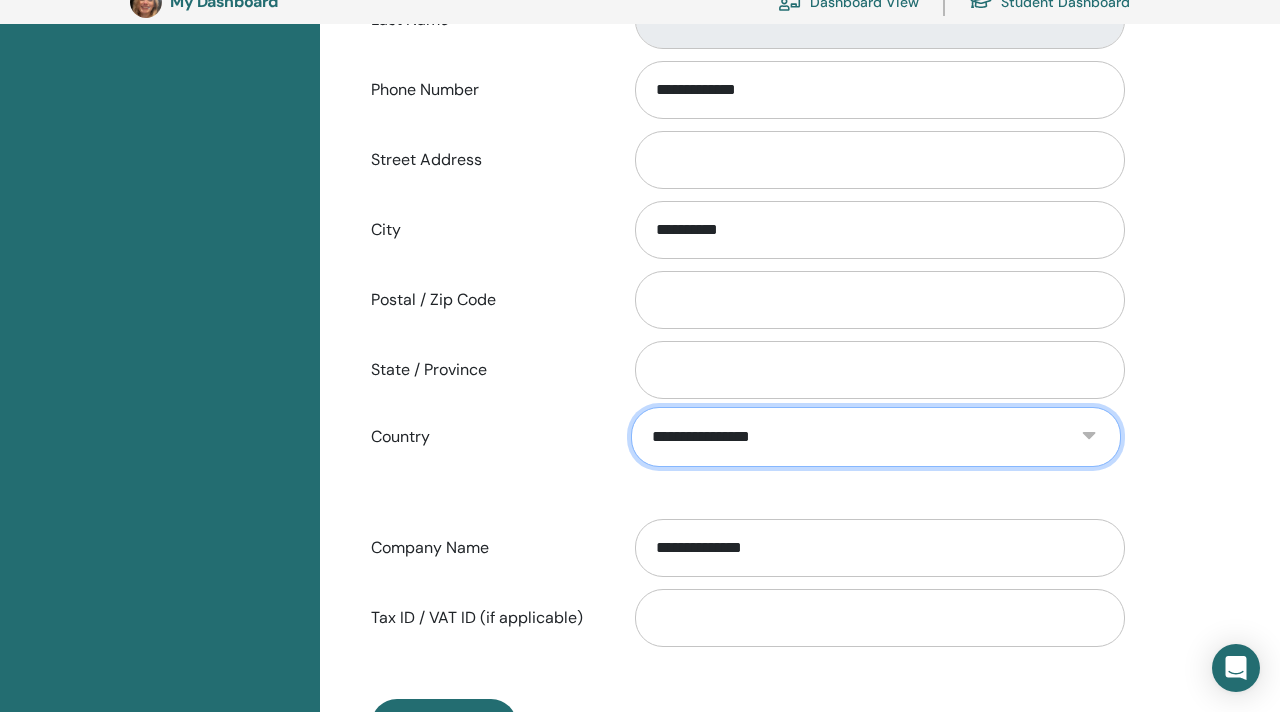 scroll, scrollTop: 691, scrollLeft: 0, axis: vertical 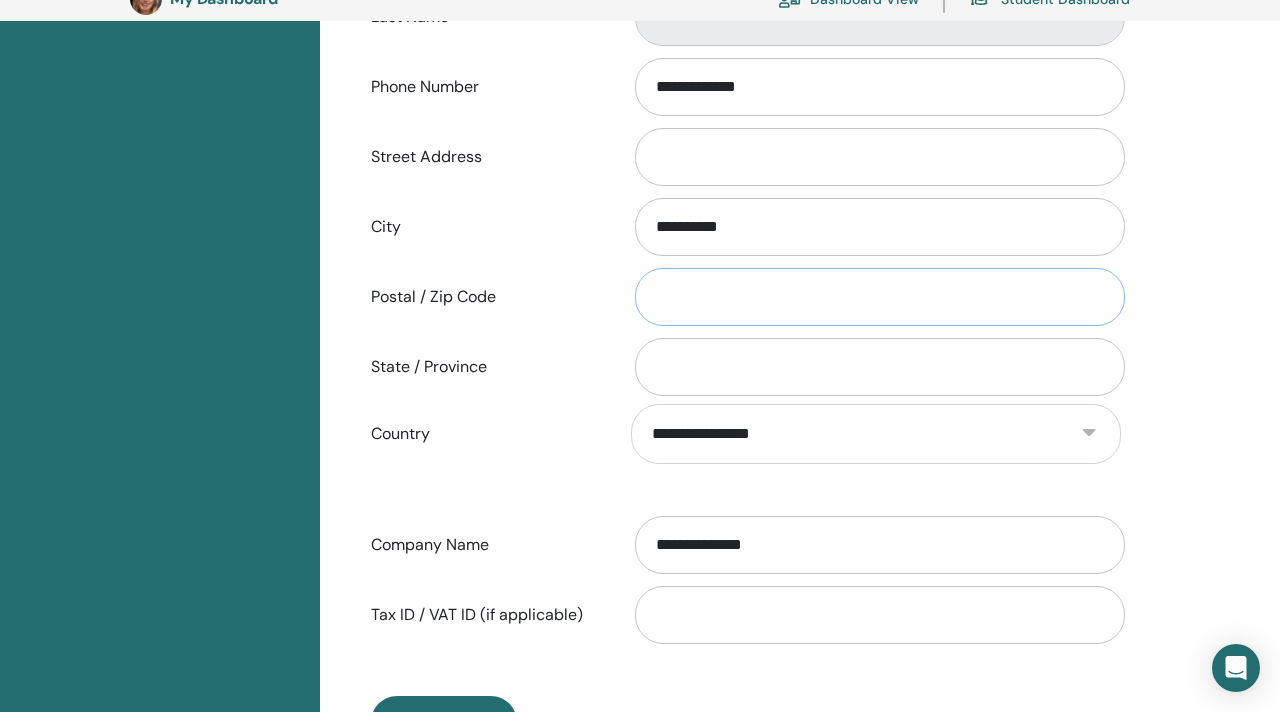 click on "Postal / Zip Code" at bounding box center (880, 297) 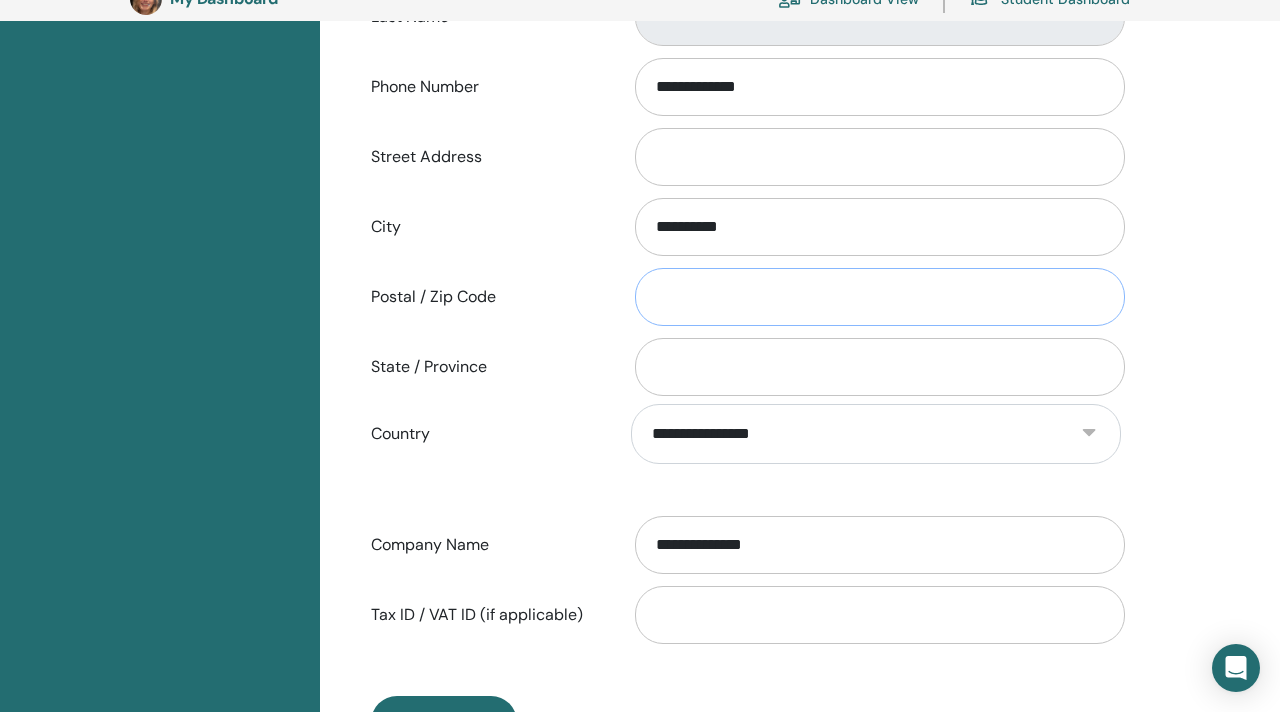 type on "*****" 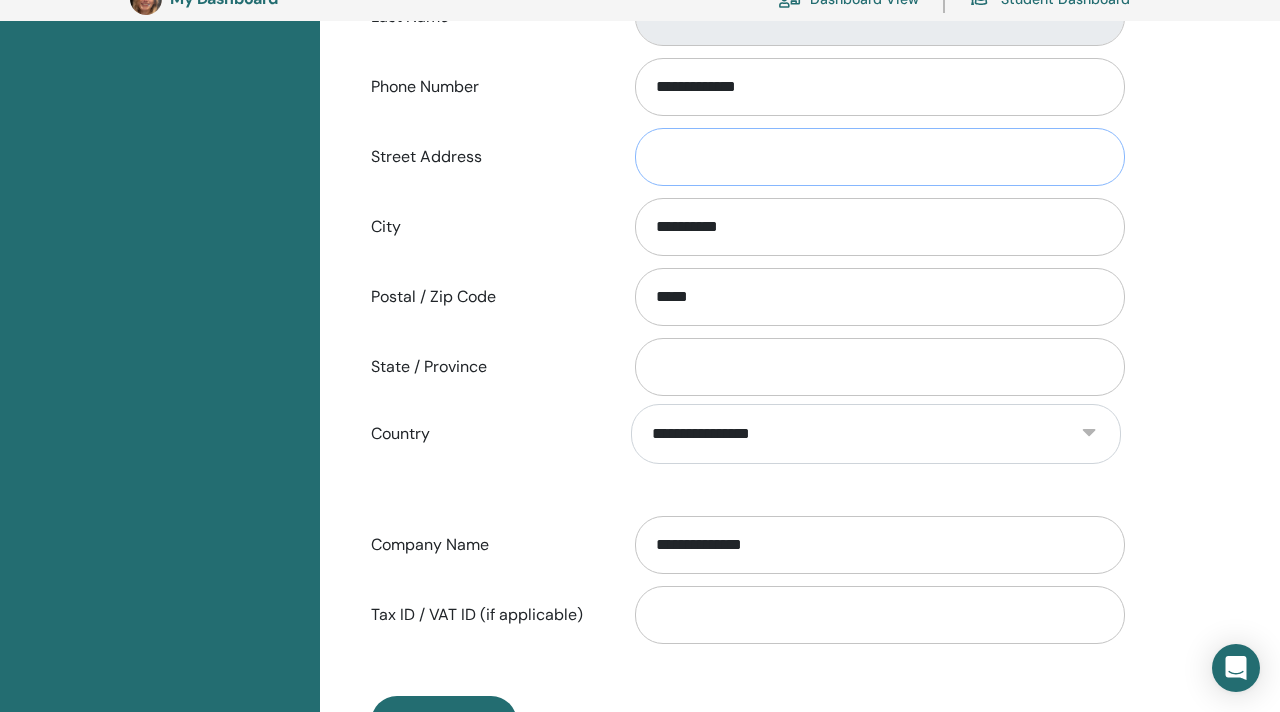 type on "*********" 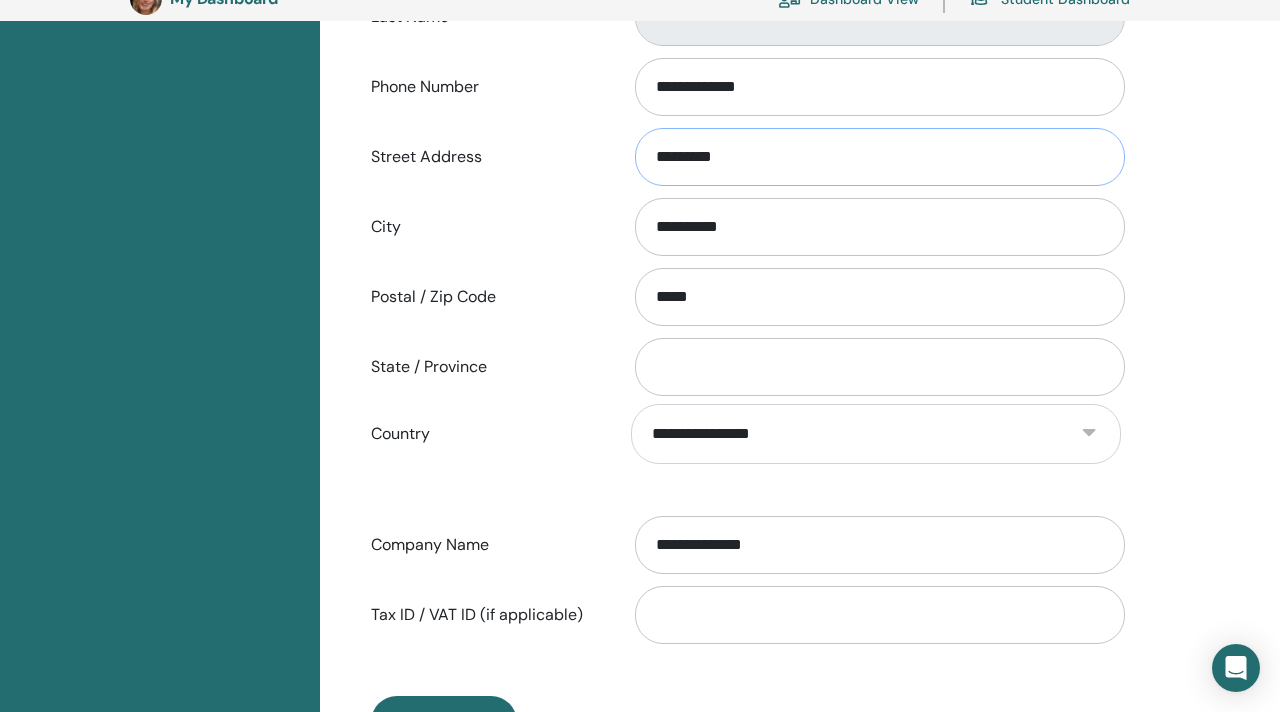 drag, startPoint x: 737, startPoint y: 156, endPoint x: 633, endPoint y: 148, distance: 104.307236 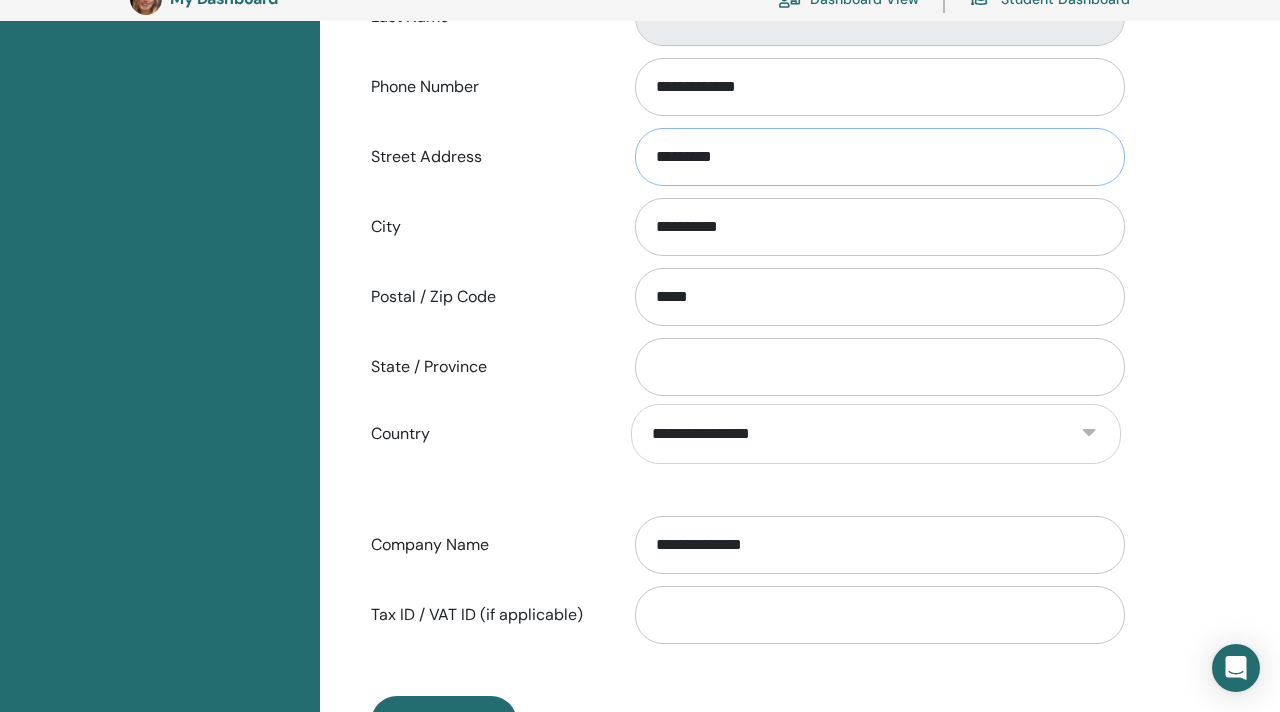 click on "*********" at bounding box center [876, 157] 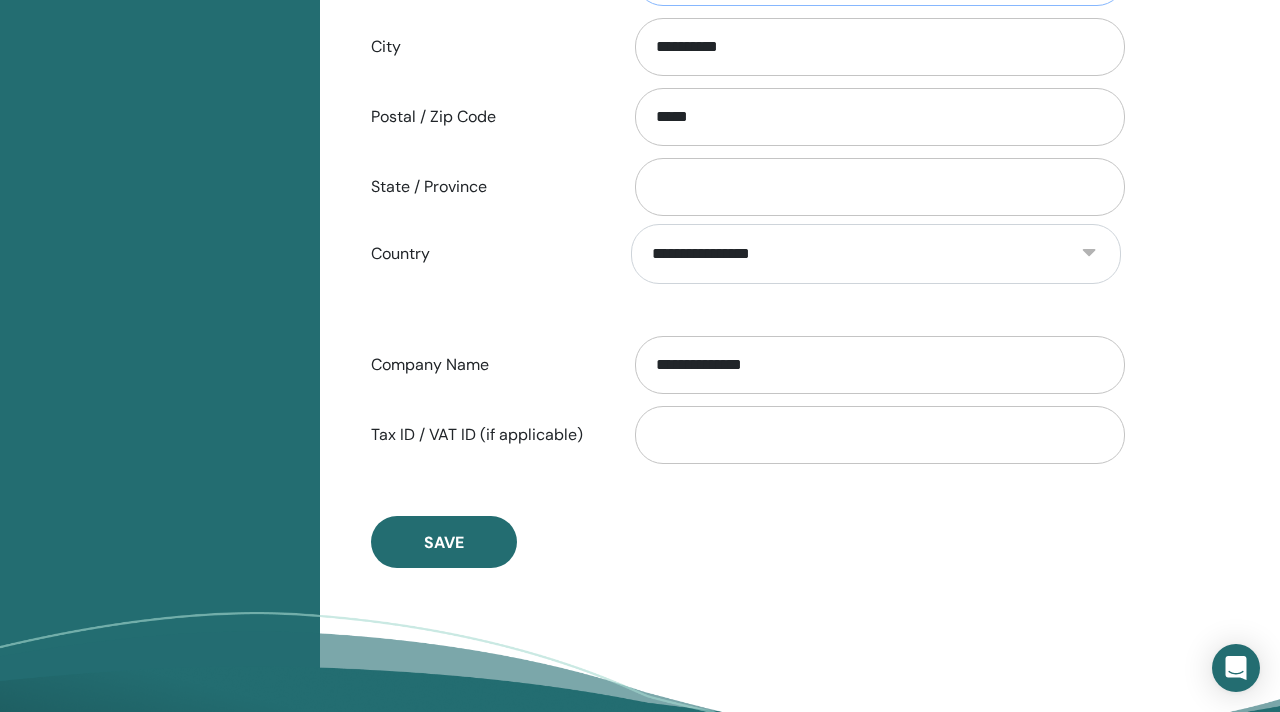 scroll, scrollTop: 874, scrollLeft: 0, axis: vertical 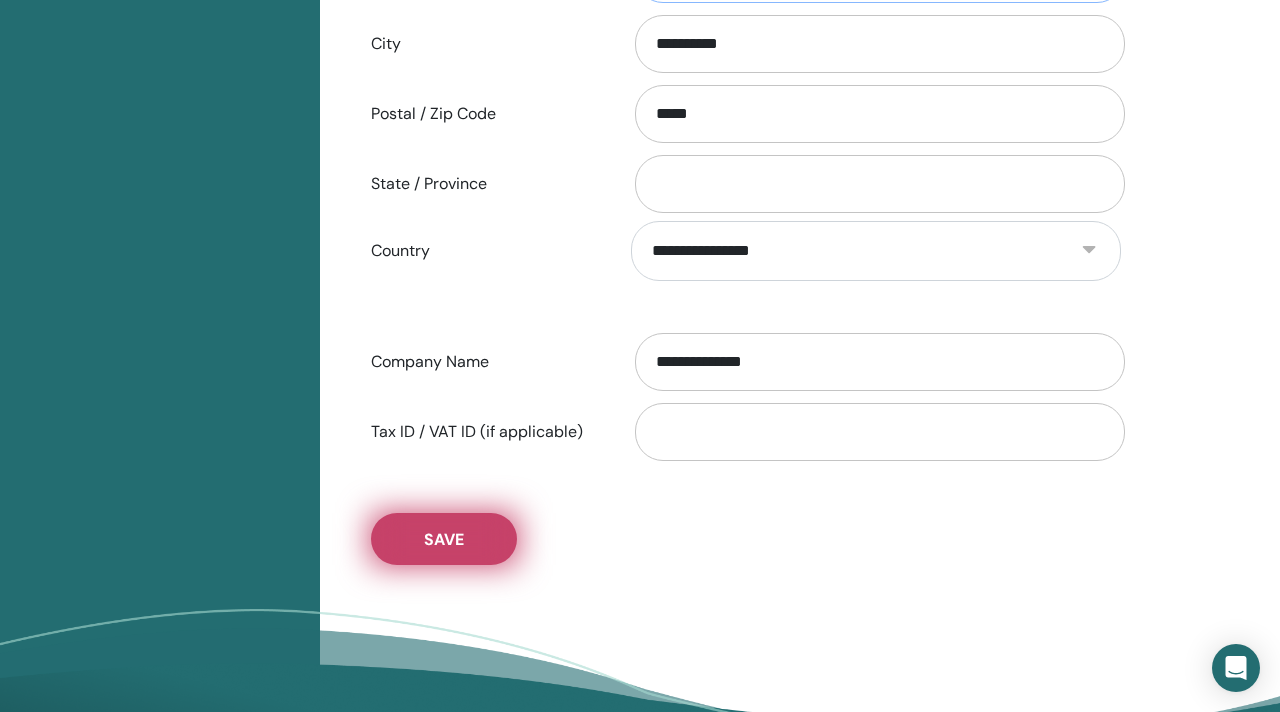 type 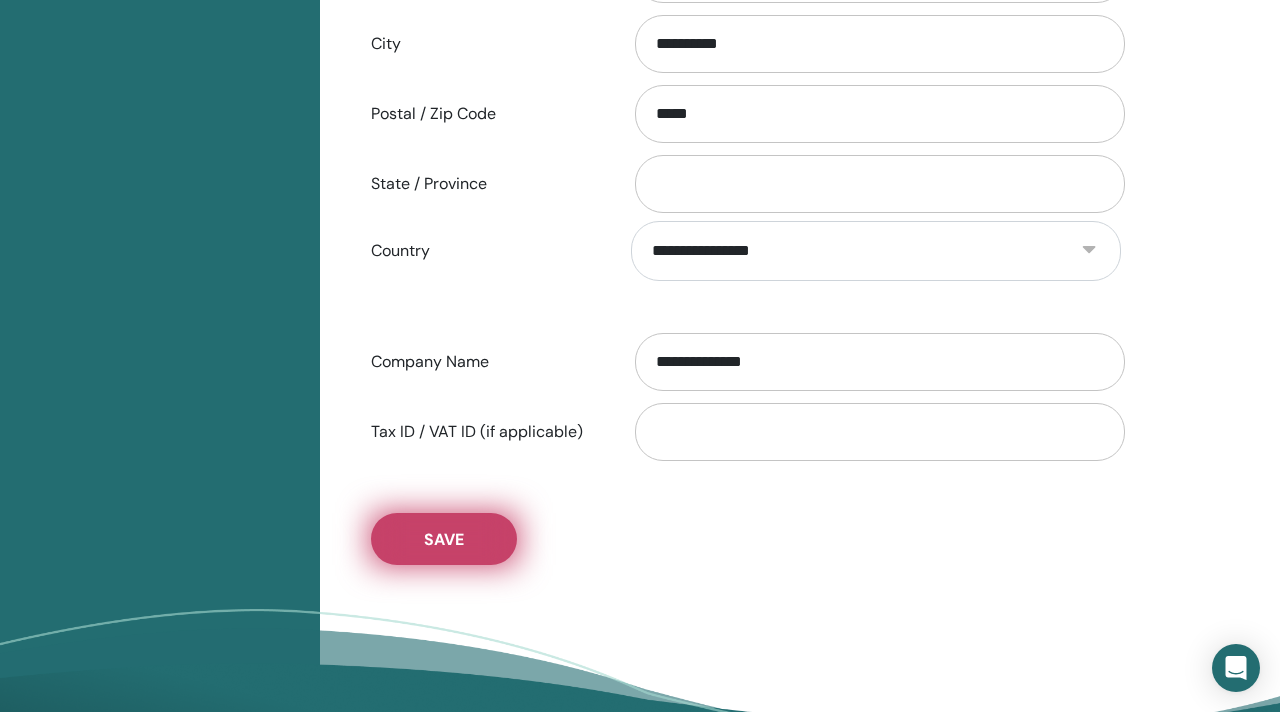click on "Save" at bounding box center (444, 539) 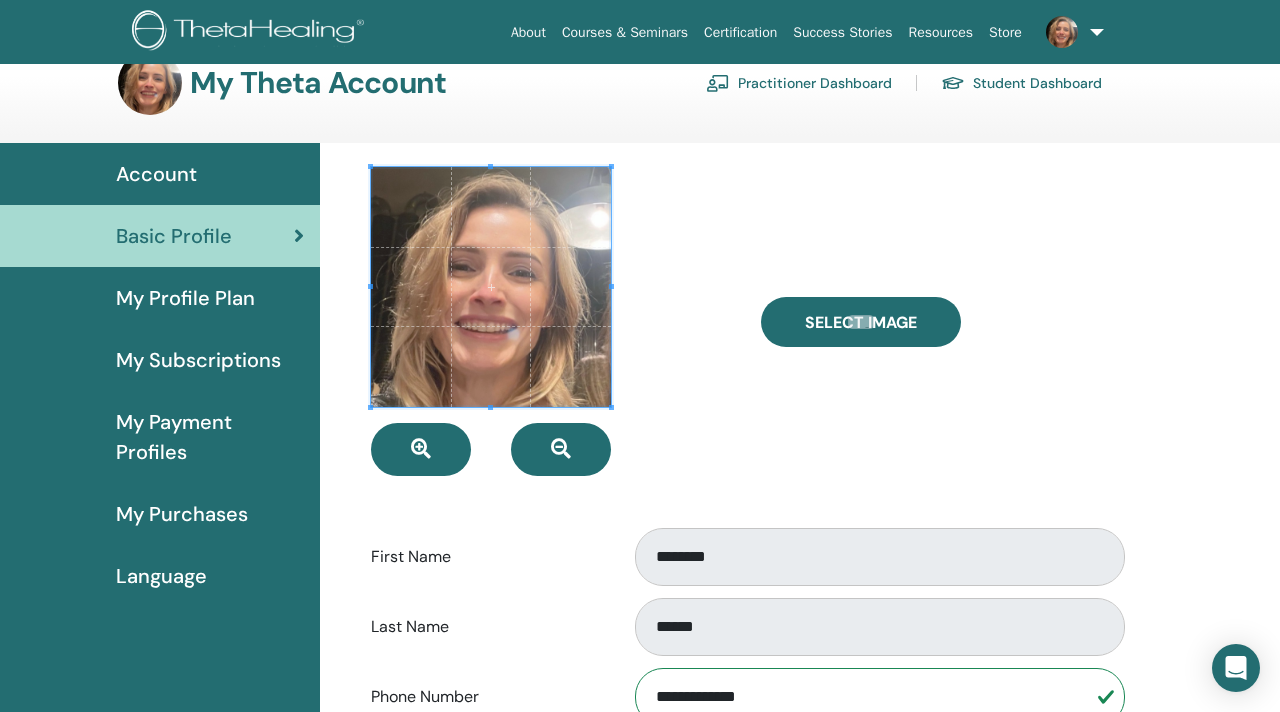 scroll, scrollTop: 0, scrollLeft: 0, axis: both 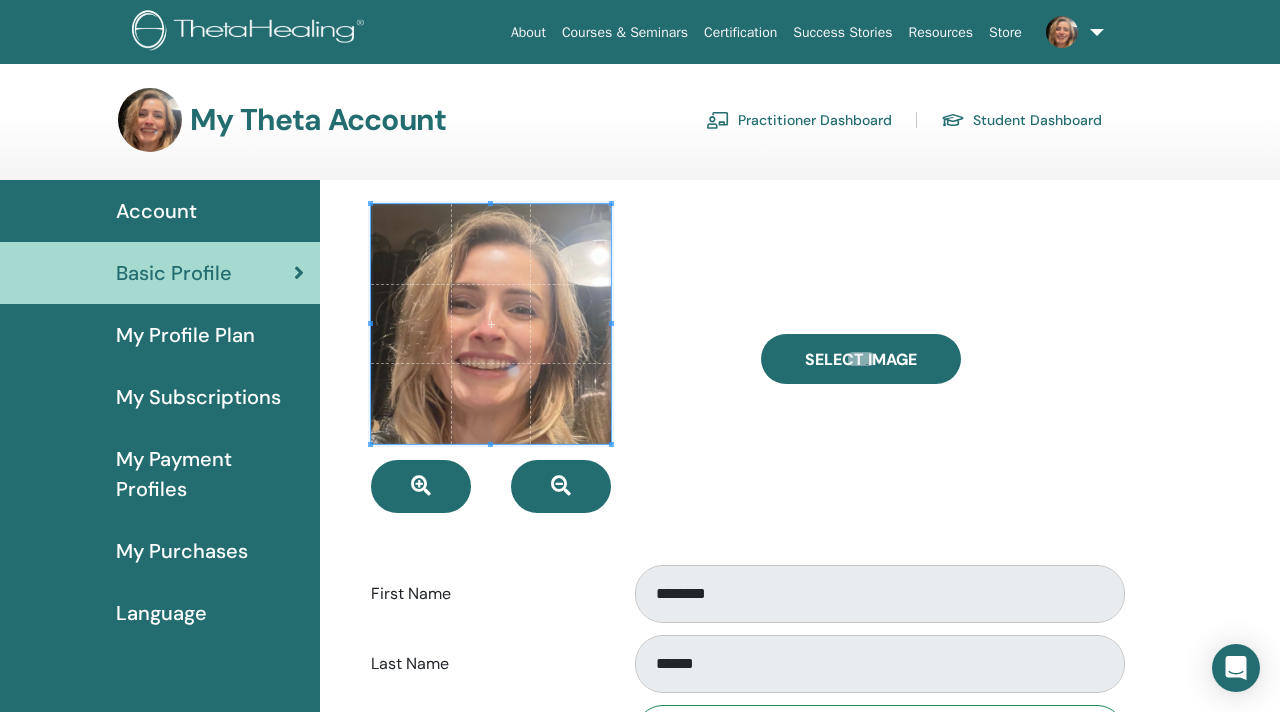 click on "My Profile Plan" at bounding box center [185, 335] 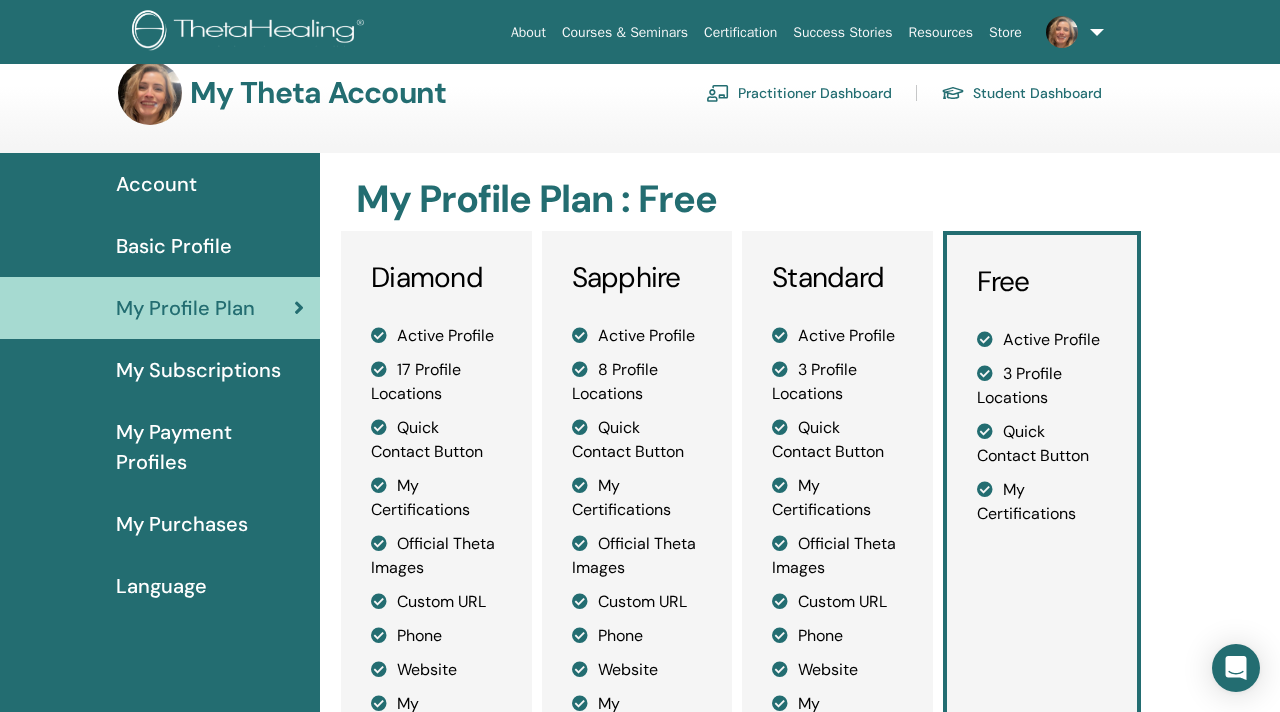 scroll, scrollTop: 14, scrollLeft: 0, axis: vertical 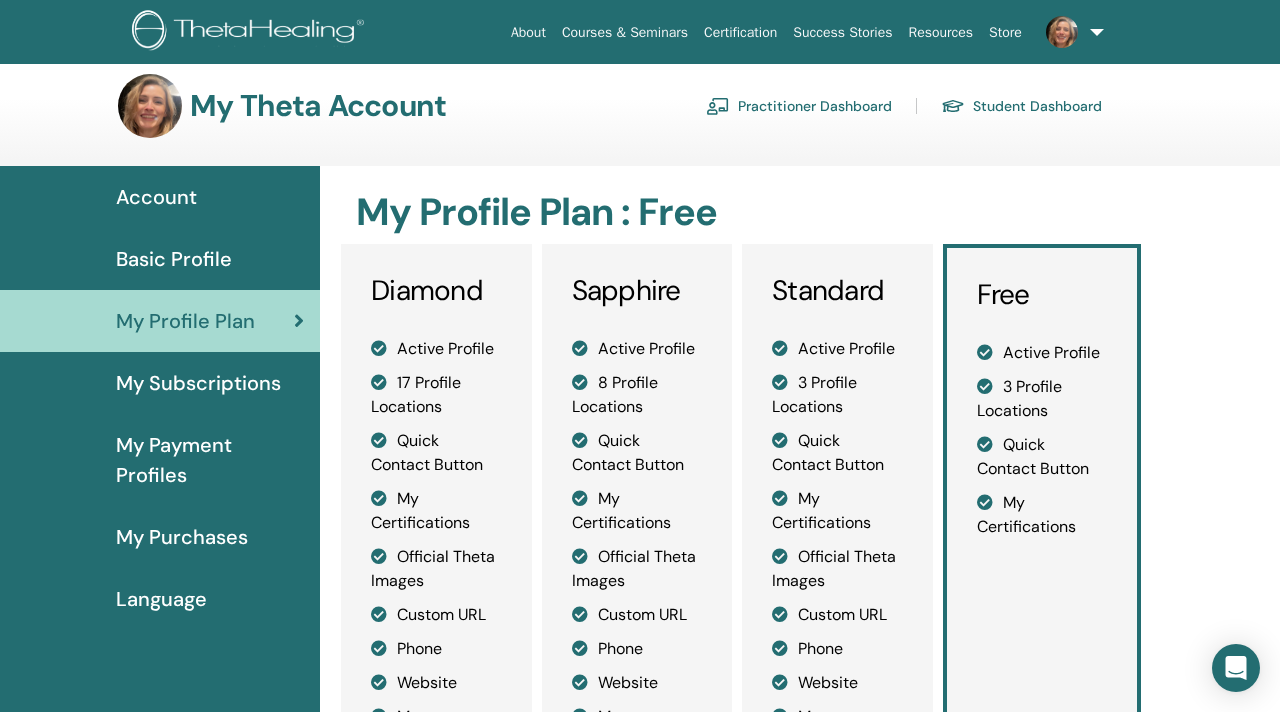 click on "Practitioner Dashboard" at bounding box center (799, 106) 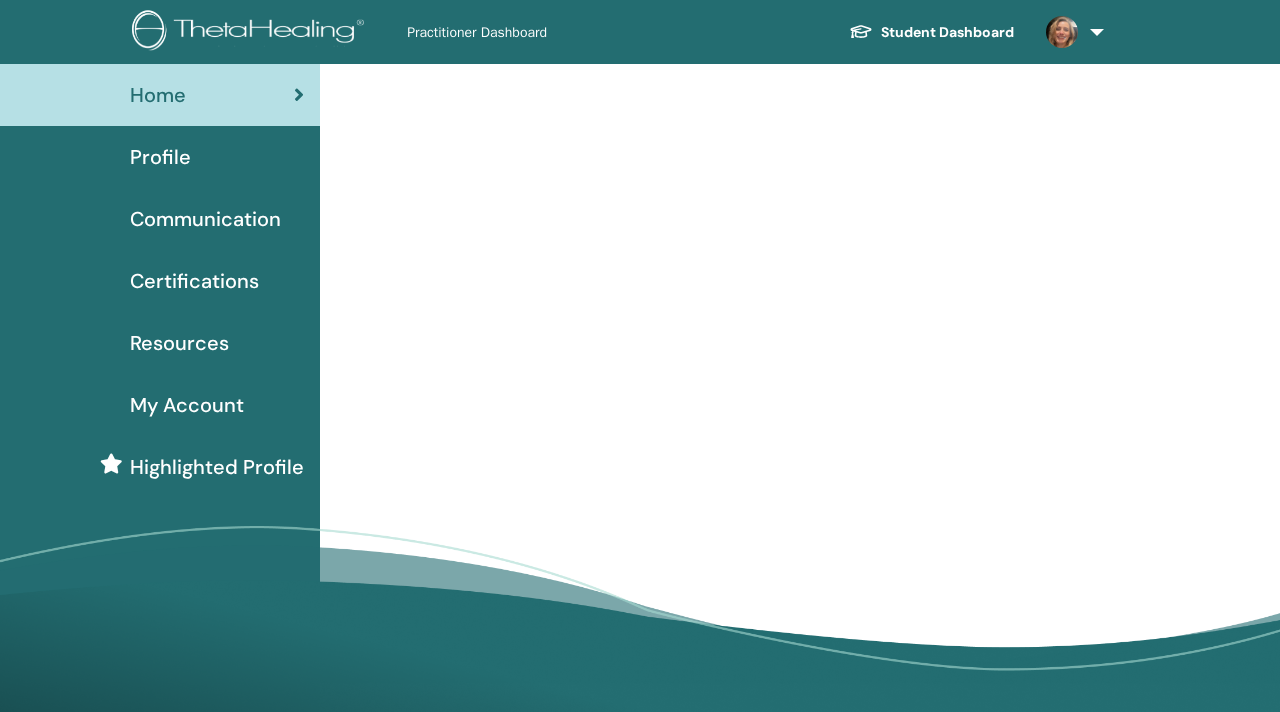 scroll, scrollTop: 0, scrollLeft: 0, axis: both 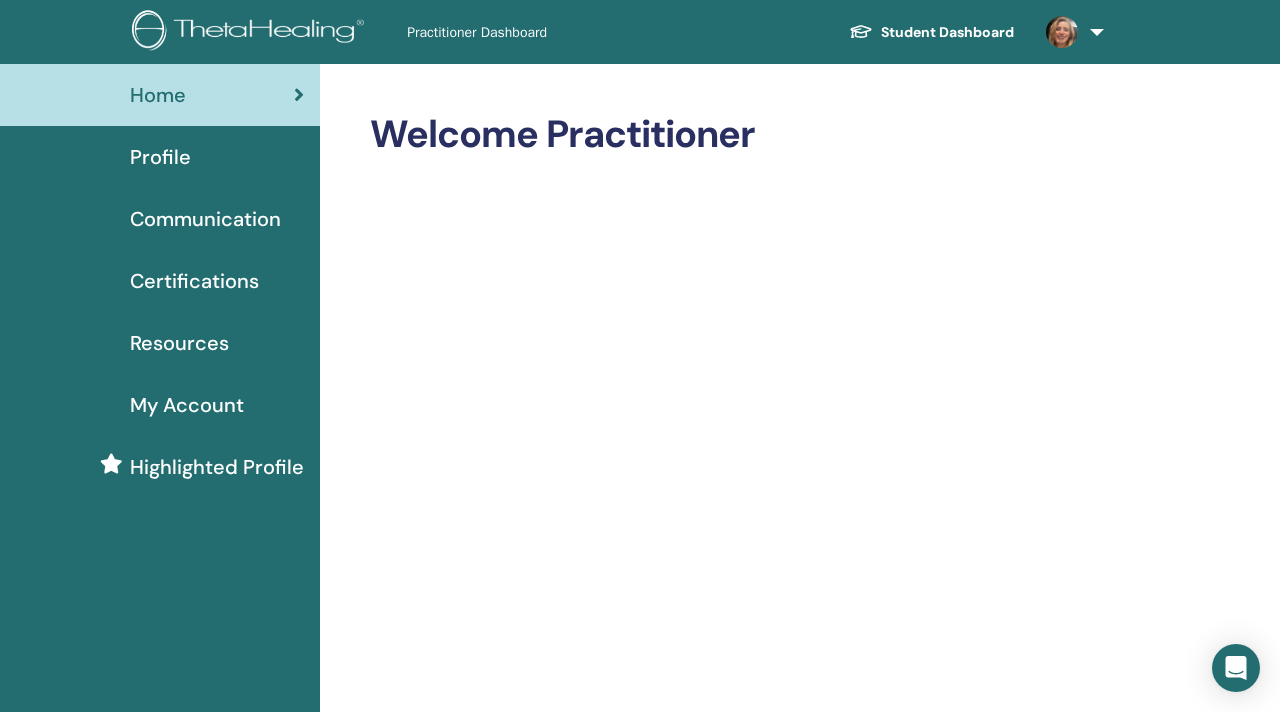 click on "Profile" at bounding box center (160, 157) 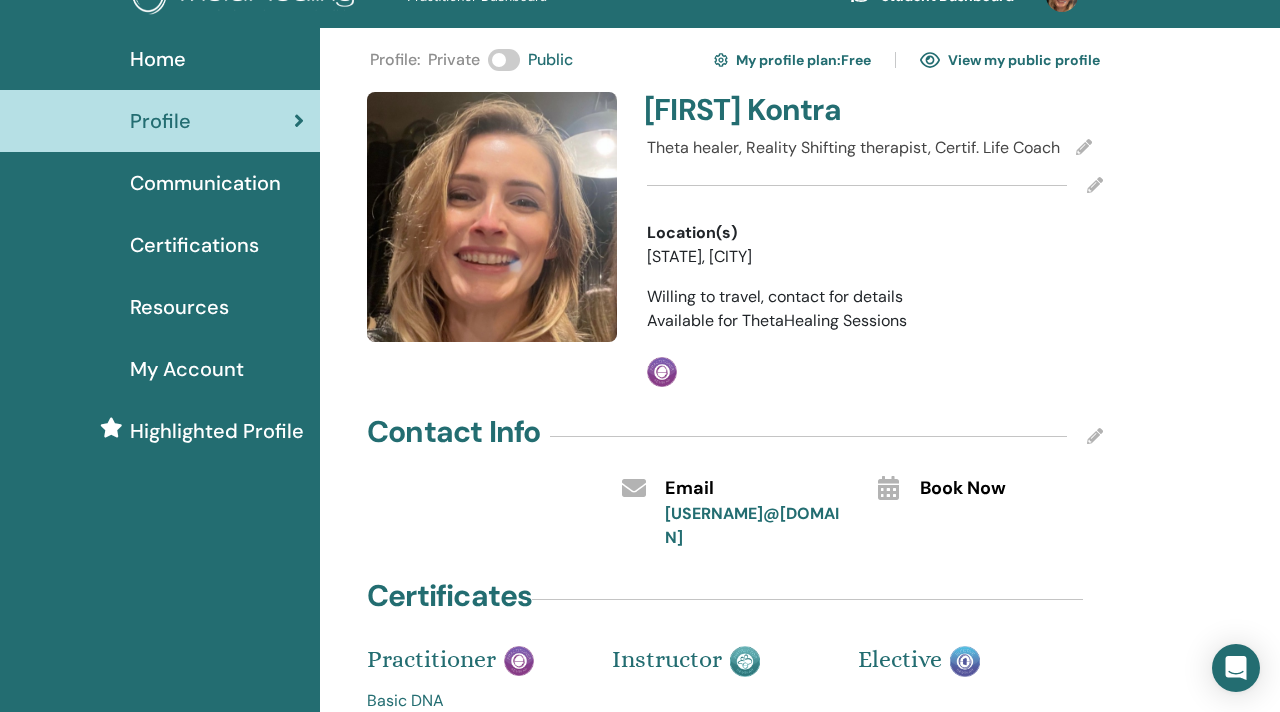 scroll, scrollTop: 37, scrollLeft: 0, axis: vertical 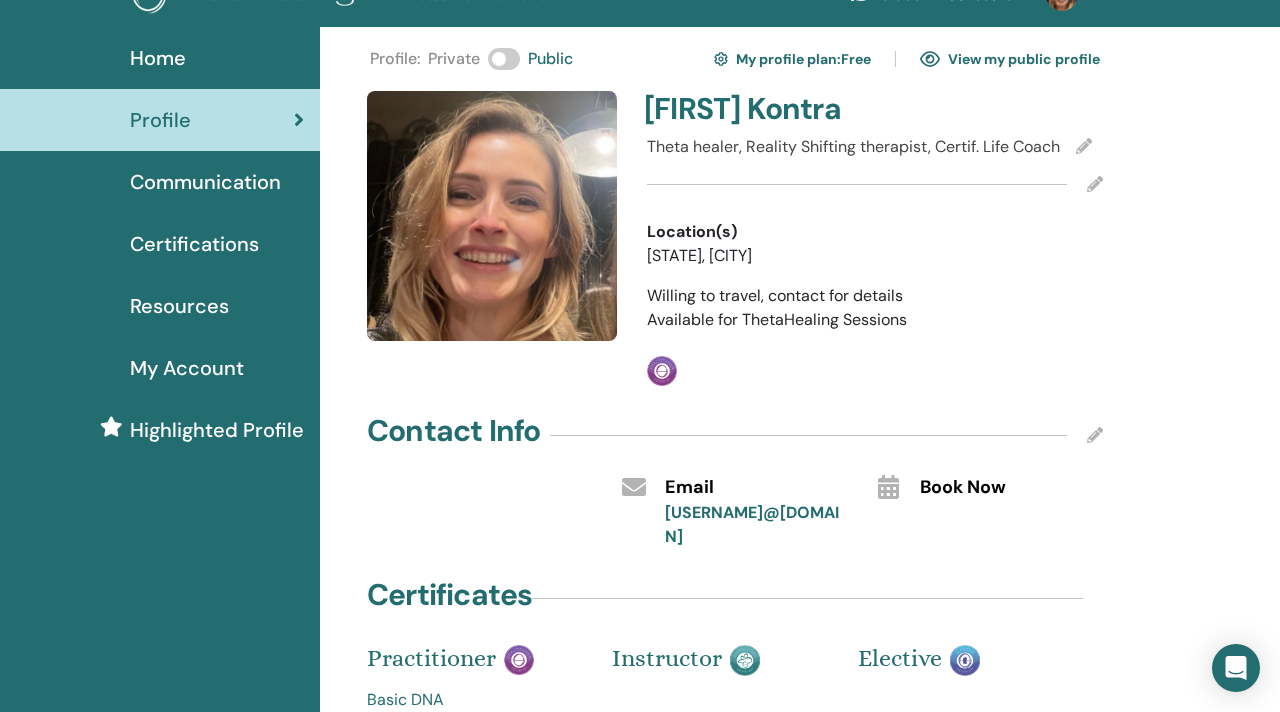 click at bounding box center [1084, 146] 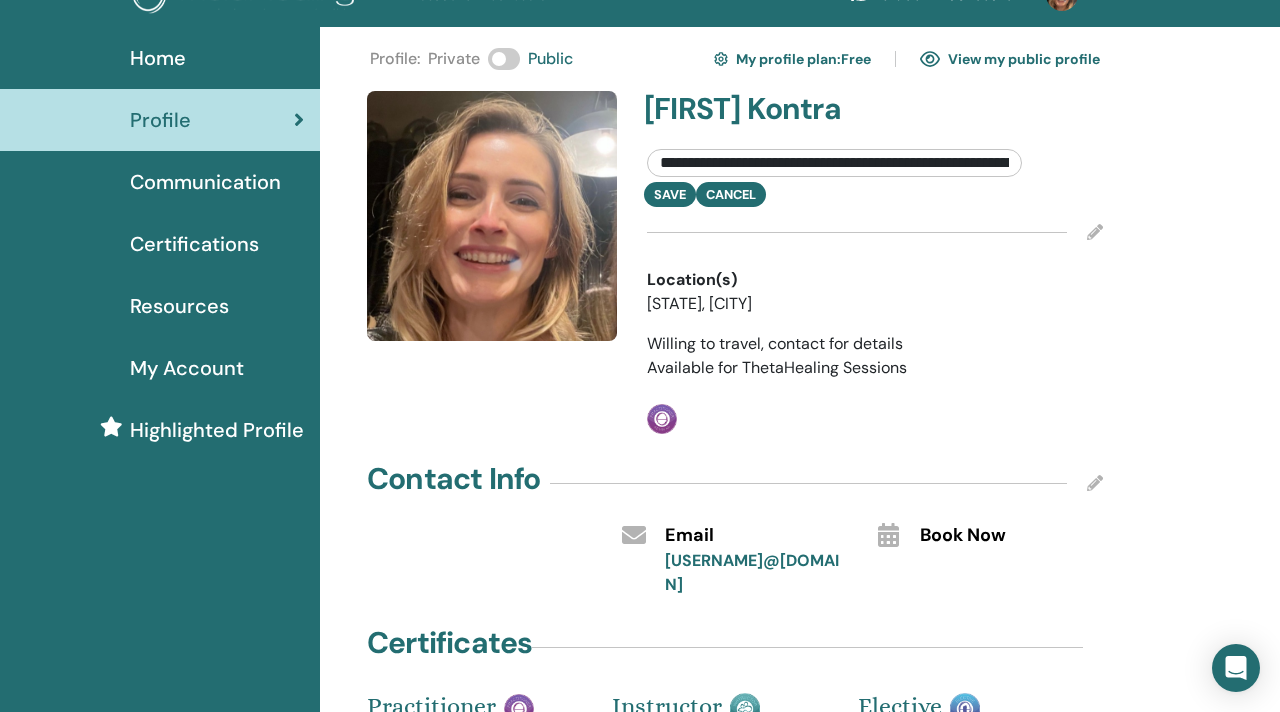click on "**********" at bounding box center [834, 163] 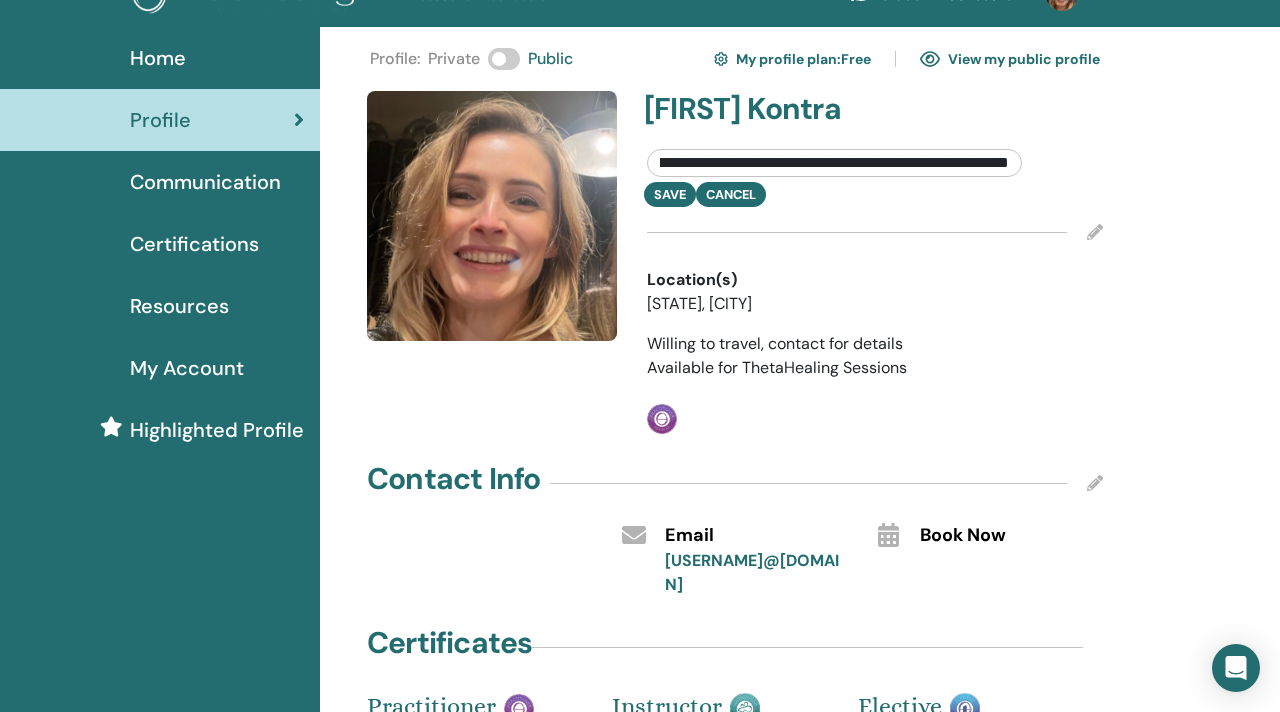 scroll, scrollTop: 0, scrollLeft: 0, axis: both 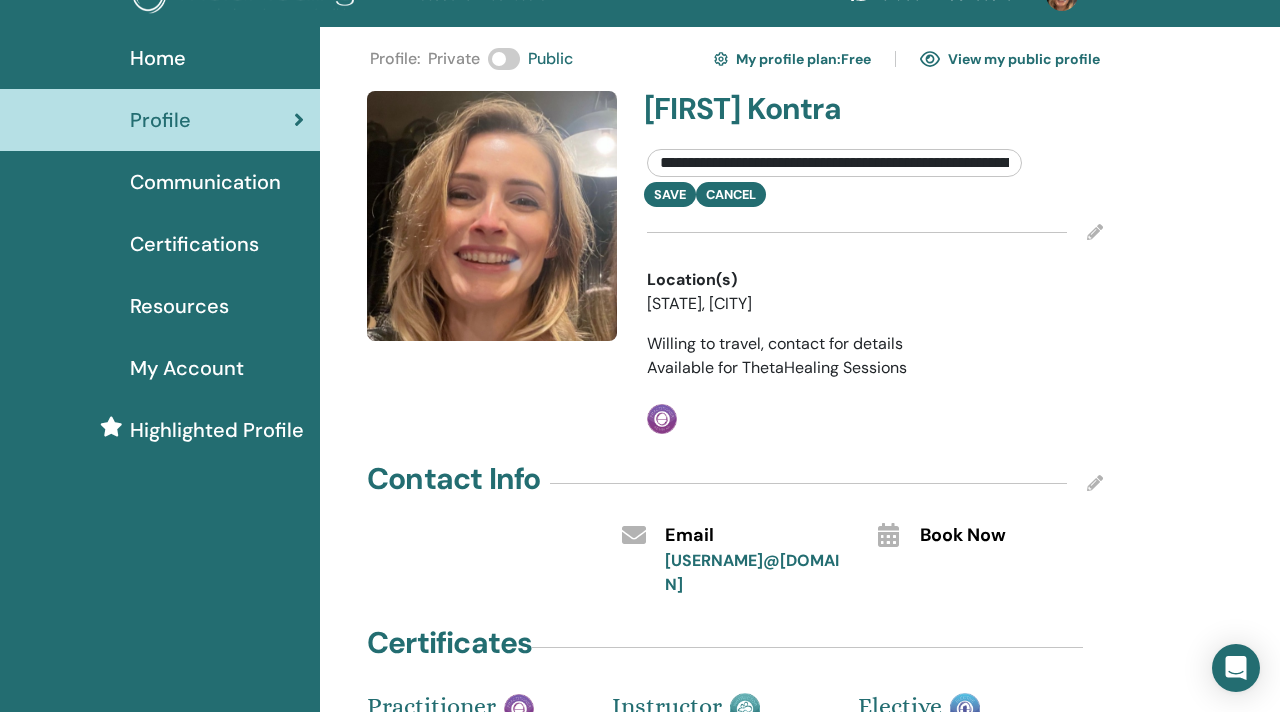 drag, startPoint x: 872, startPoint y: 158, endPoint x: 759, endPoint y: 161, distance: 113.03982 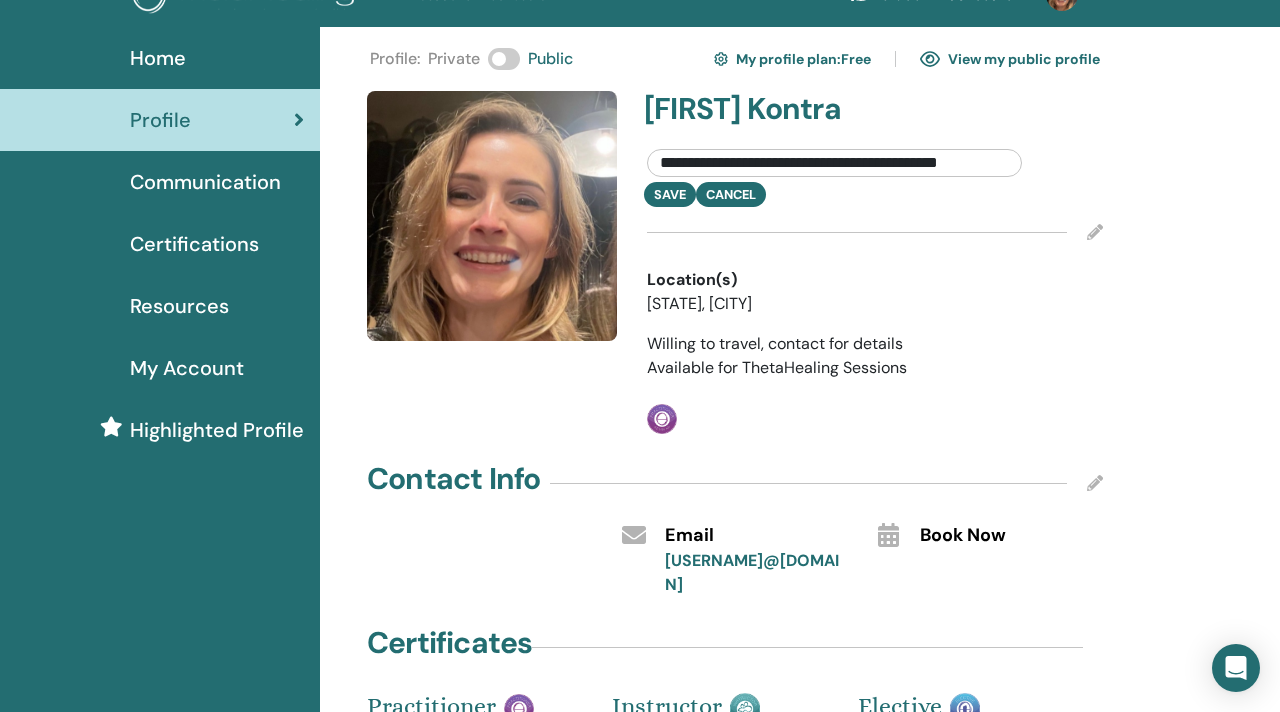 click on "**********" at bounding box center (834, 163) 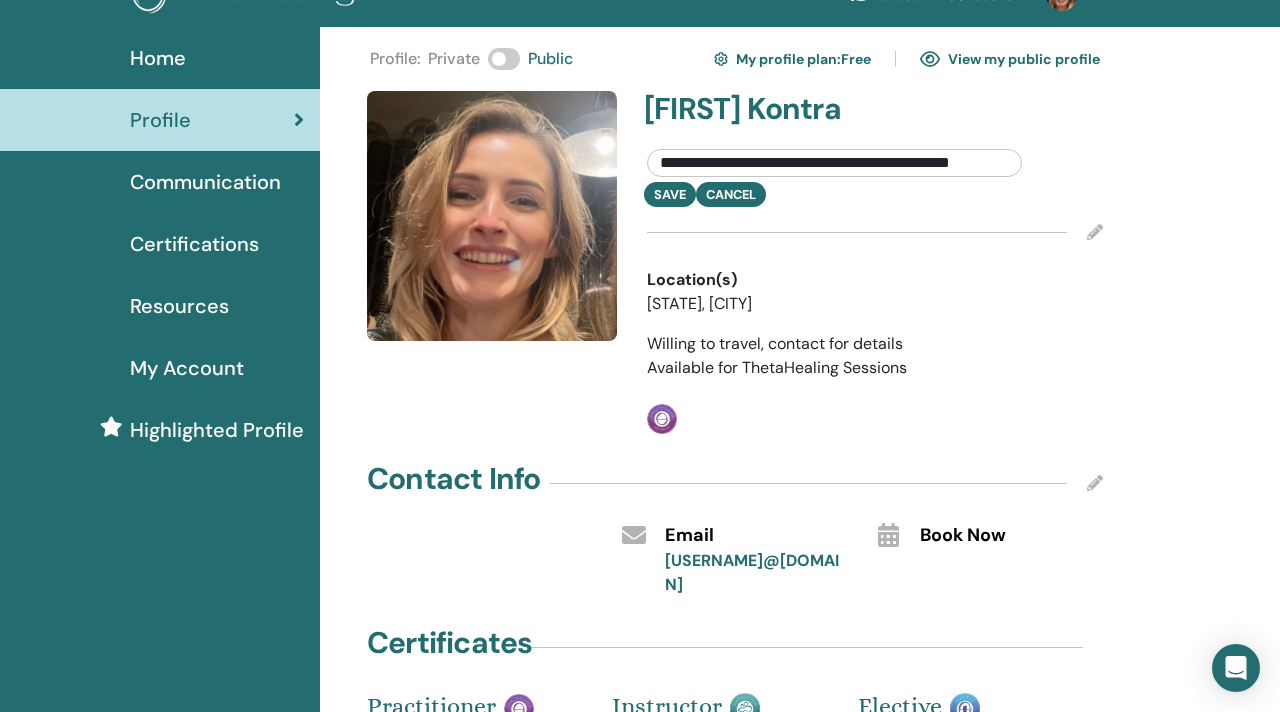 scroll, scrollTop: 0, scrollLeft: 2, axis: horizontal 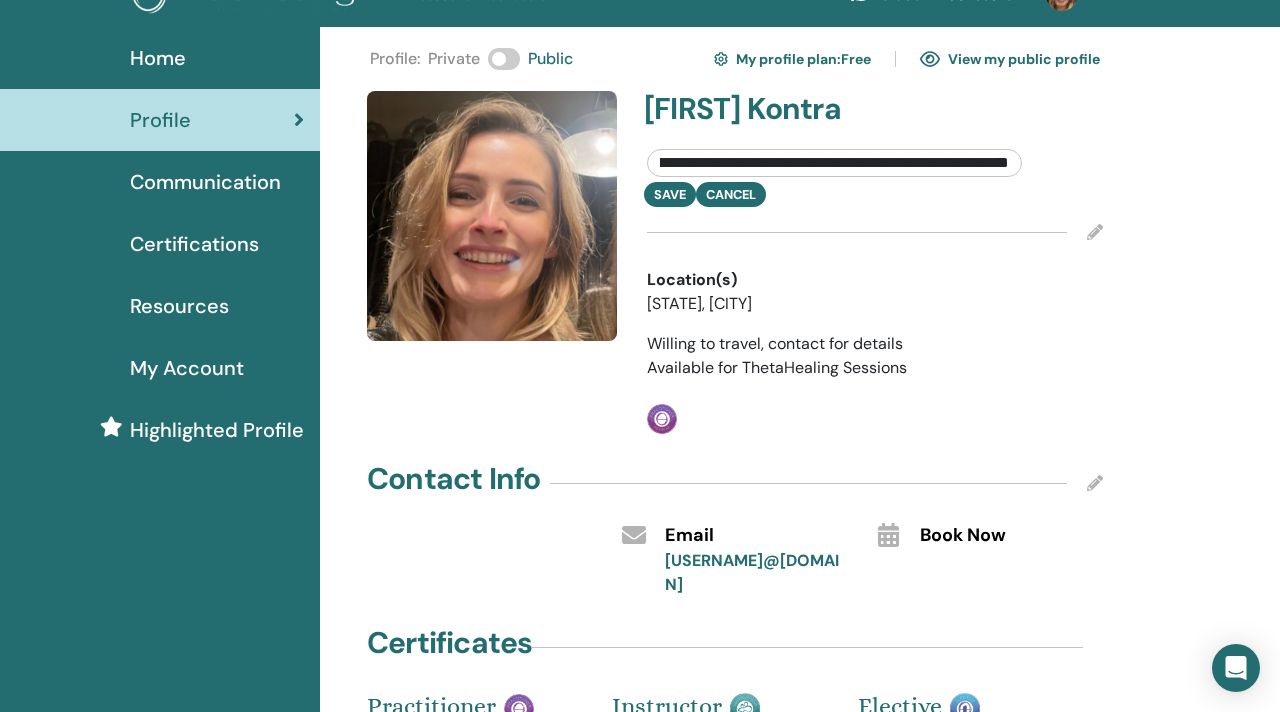 click on "**********" at bounding box center (834, 163) 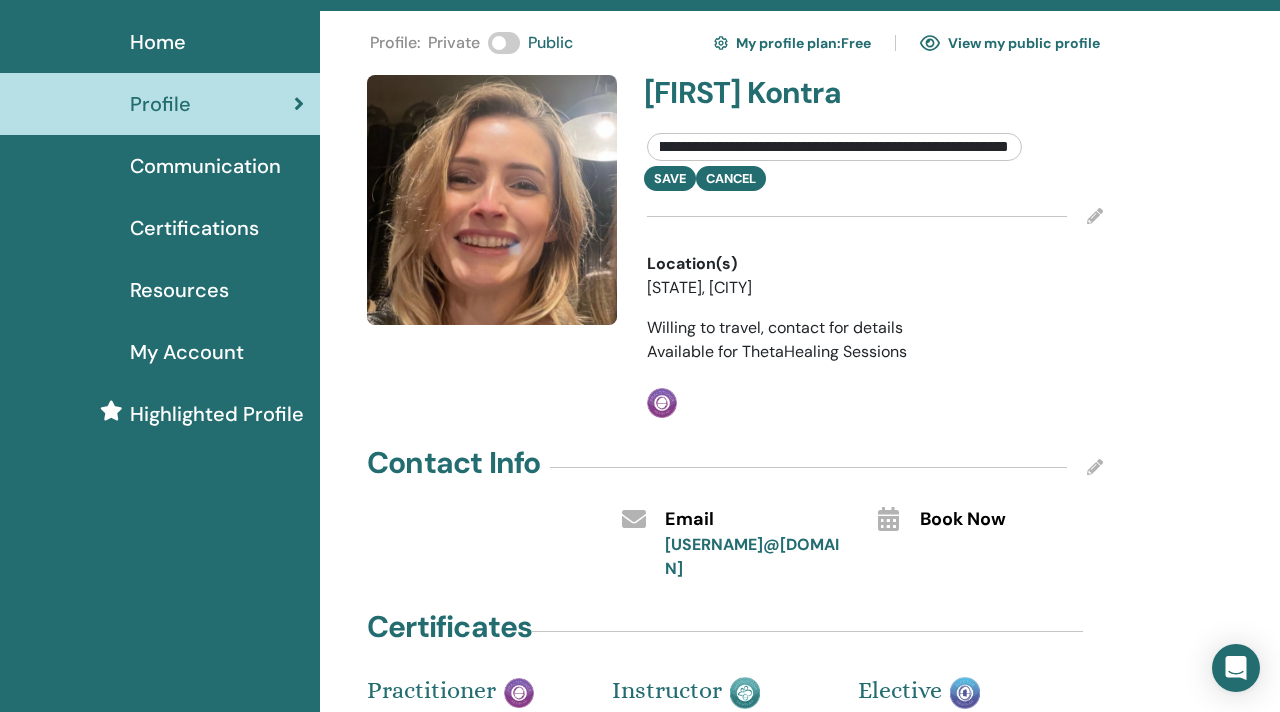 scroll, scrollTop: 57, scrollLeft: 0, axis: vertical 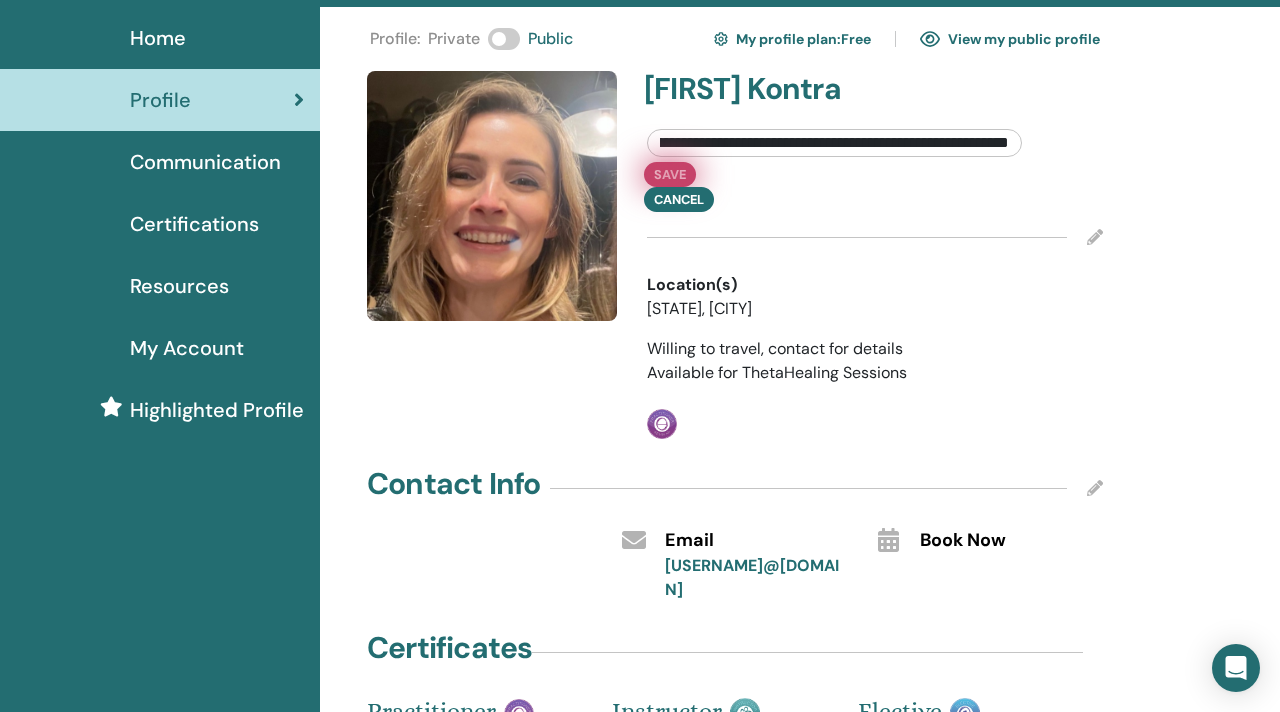 type on "**********" 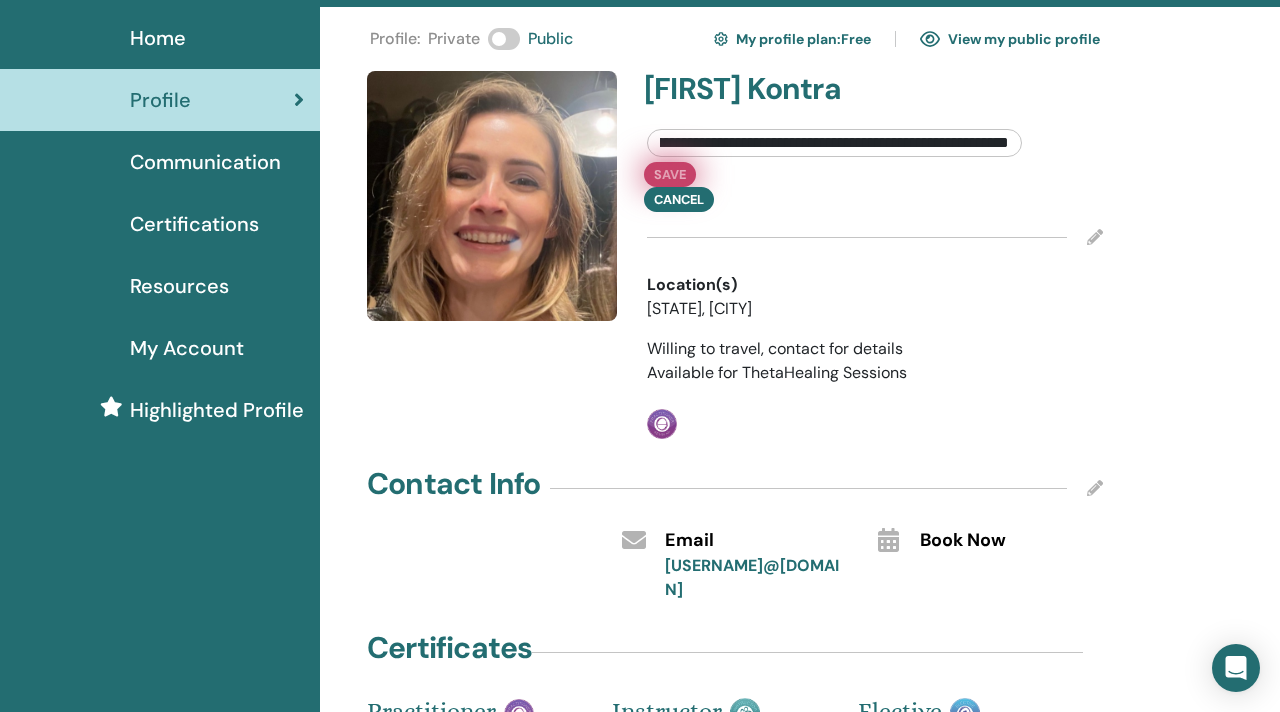 scroll, scrollTop: 0, scrollLeft: 0, axis: both 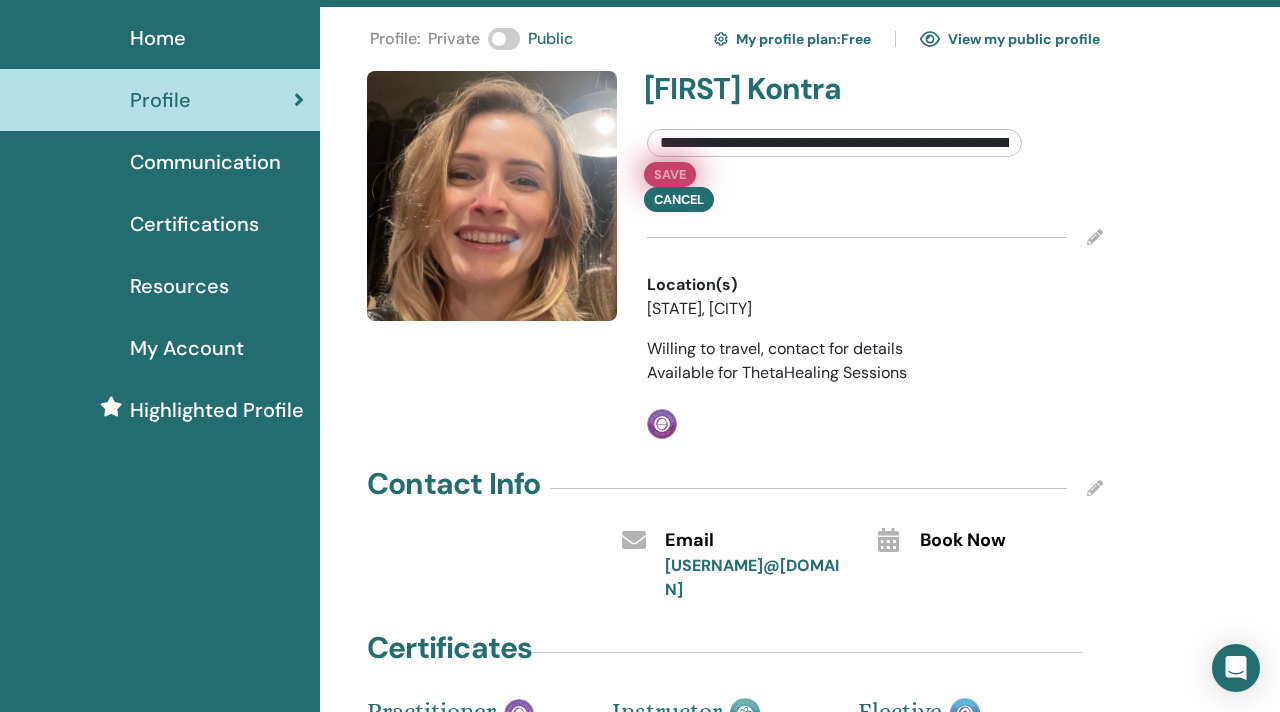 click on "Save" at bounding box center [670, 174] 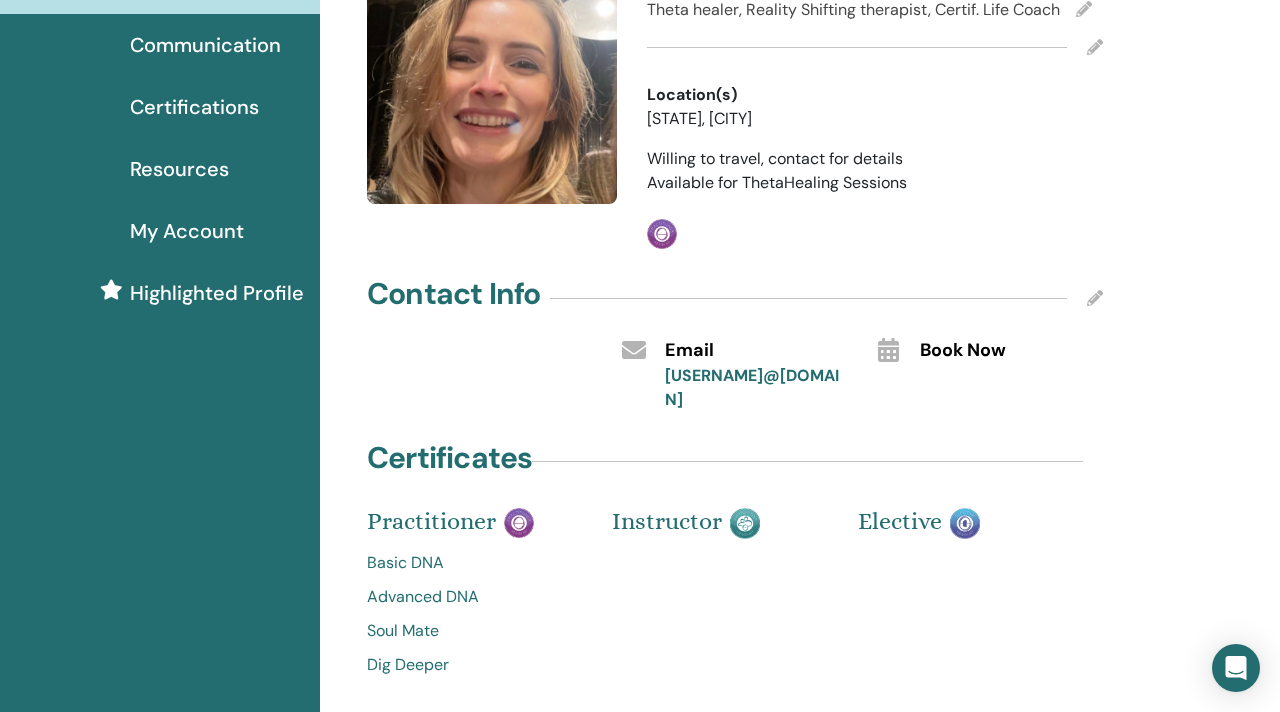 scroll, scrollTop: 175, scrollLeft: 0, axis: vertical 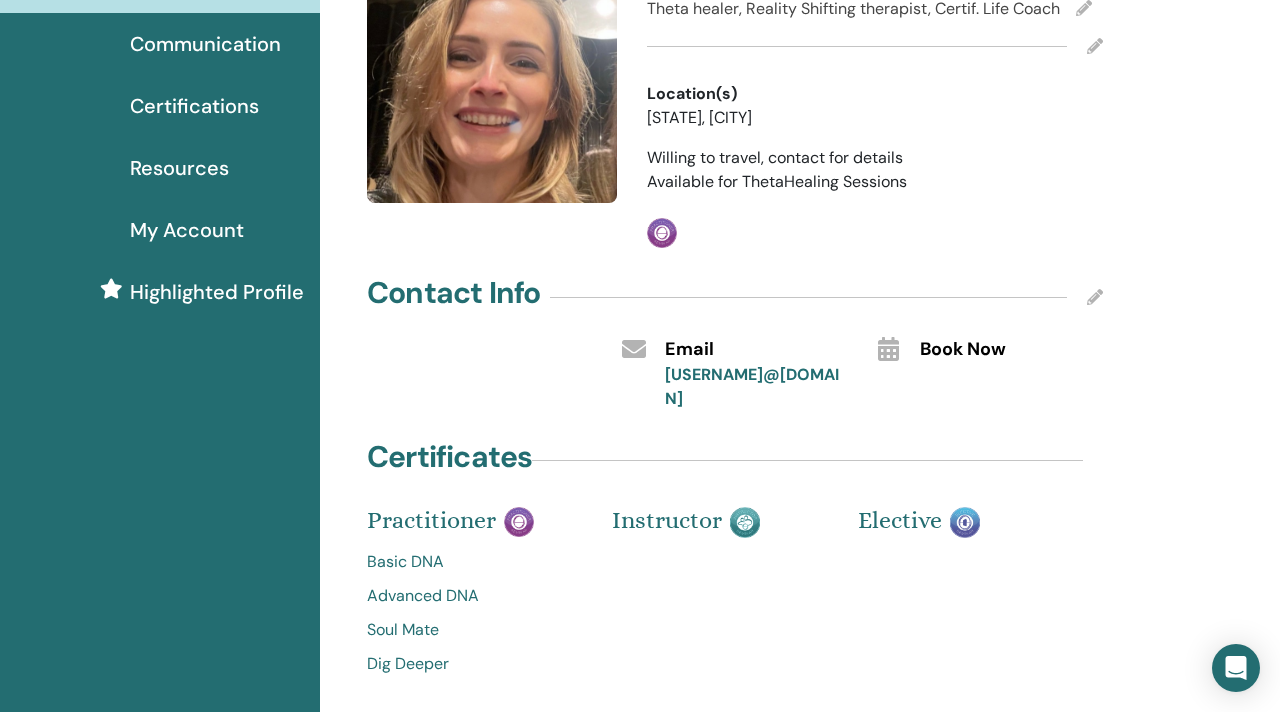 click at bounding box center [1095, 297] 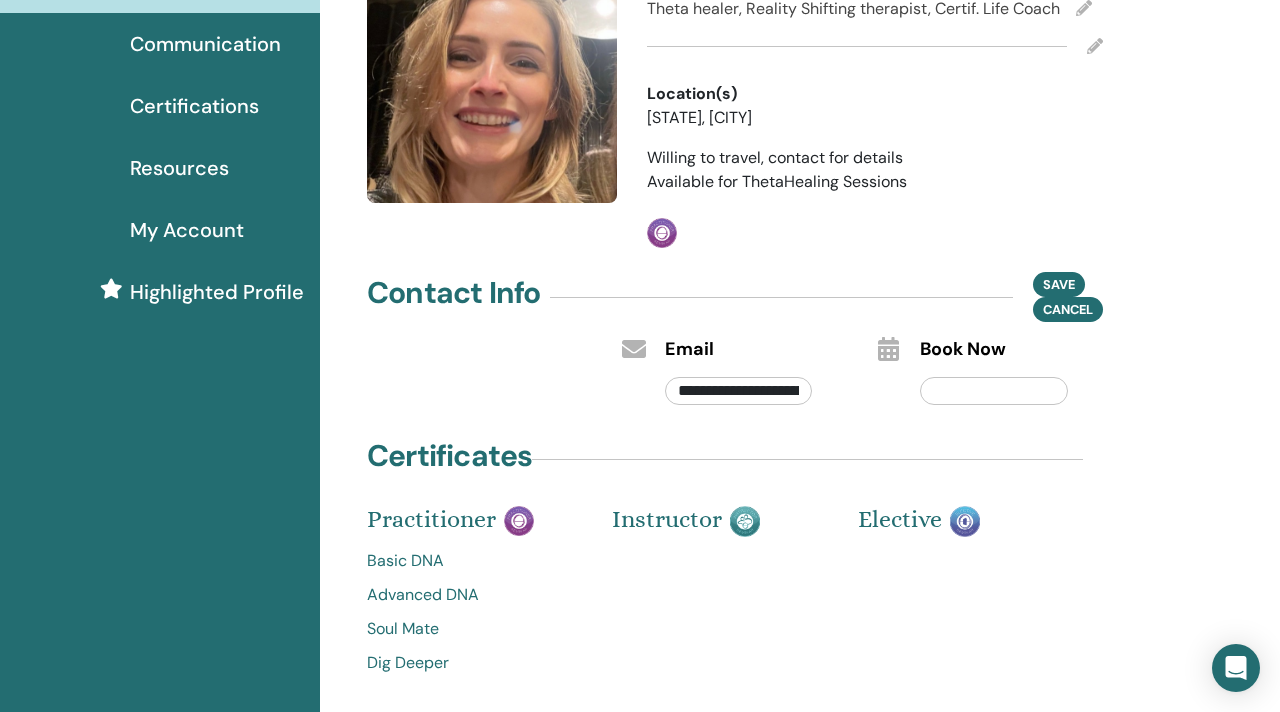 click at bounding box center (993, 391) 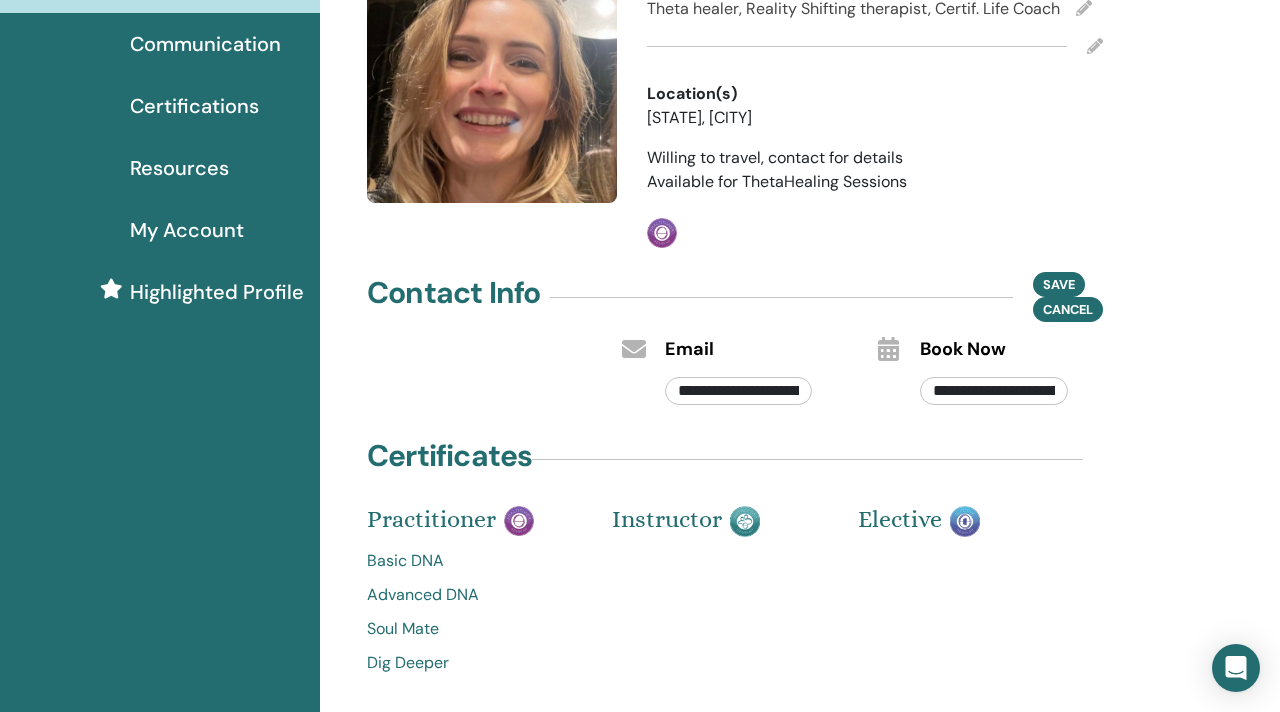scroll, scrollTop: 0, scrollLeft: 227, axis: horizontal 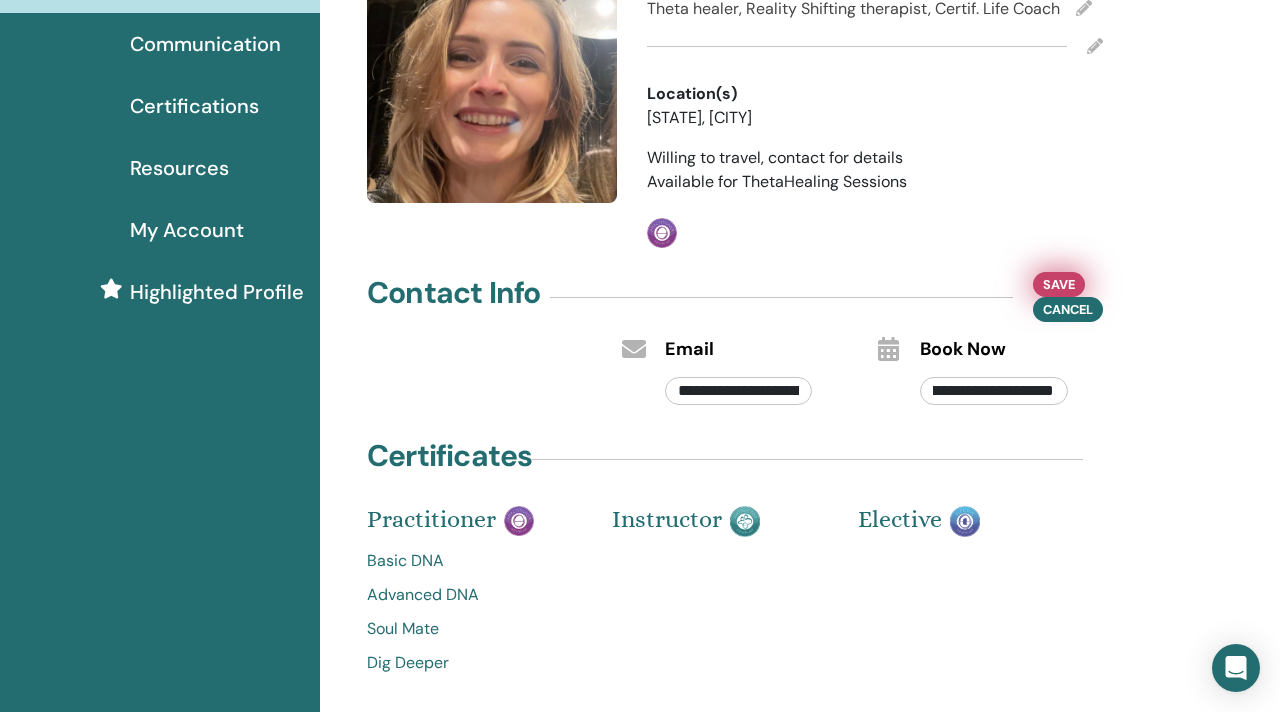 type on "**********" 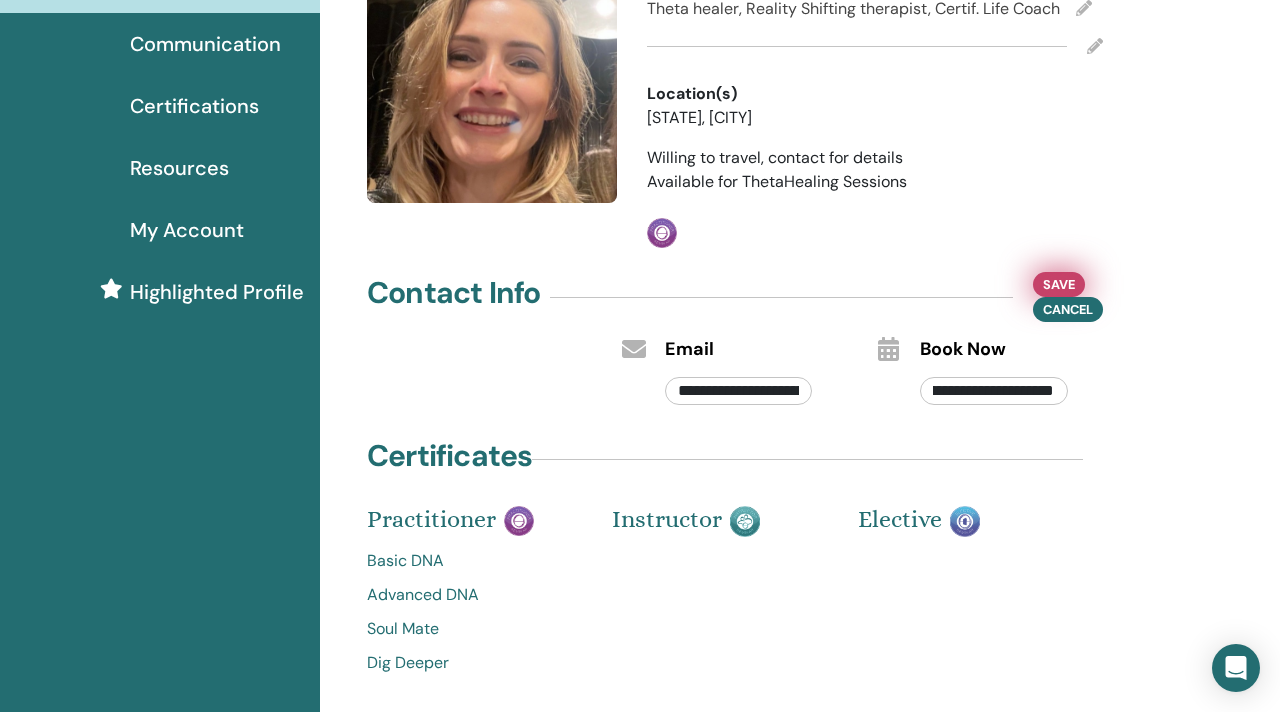 scroll, scrollTop: 0, scrollLeft: 0, axis: both 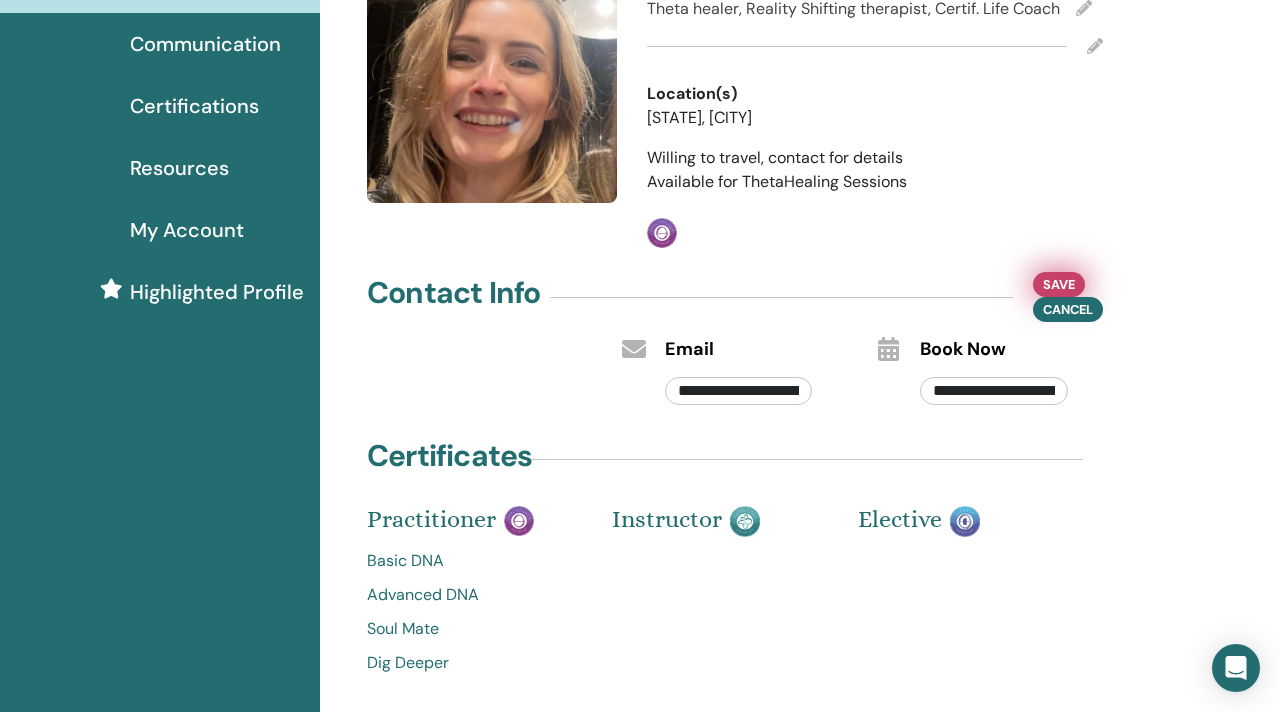 click on "Save" at bounding box center [1059, 284] 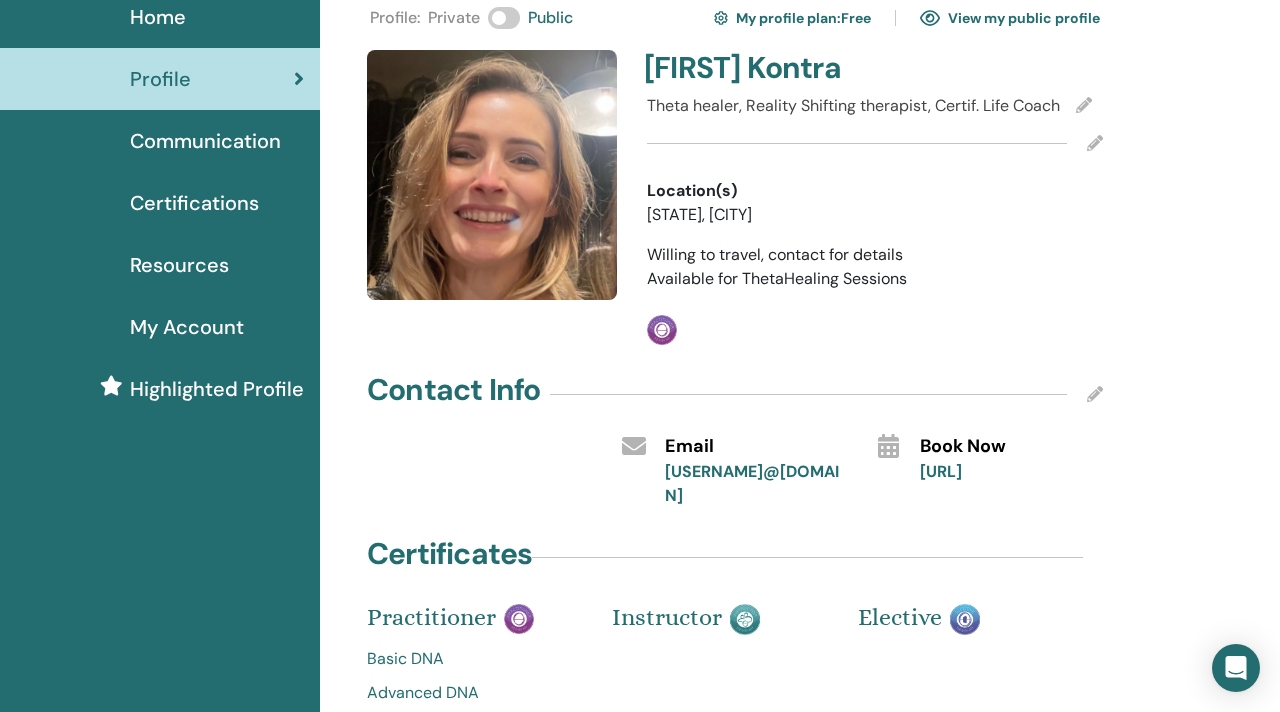 scroll, scrollTop: 74, scrollLeft: 0, axis: vertical 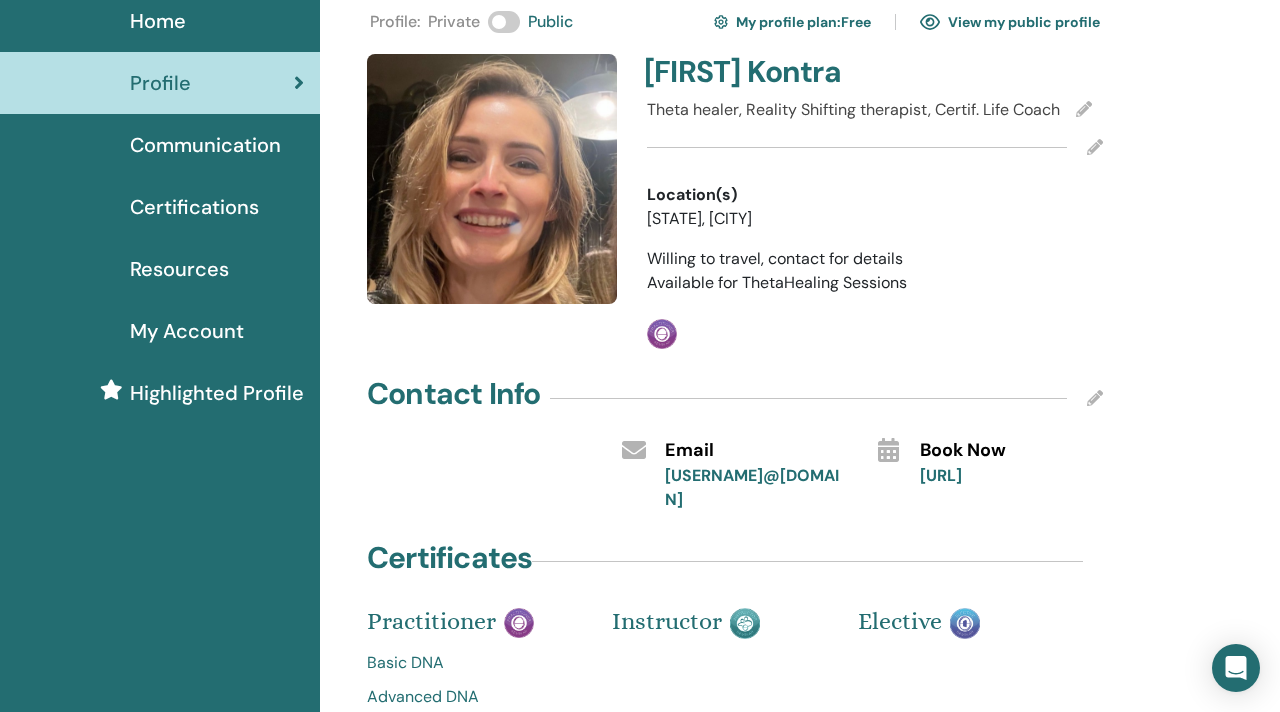 click at bounding box center [1084, 109] 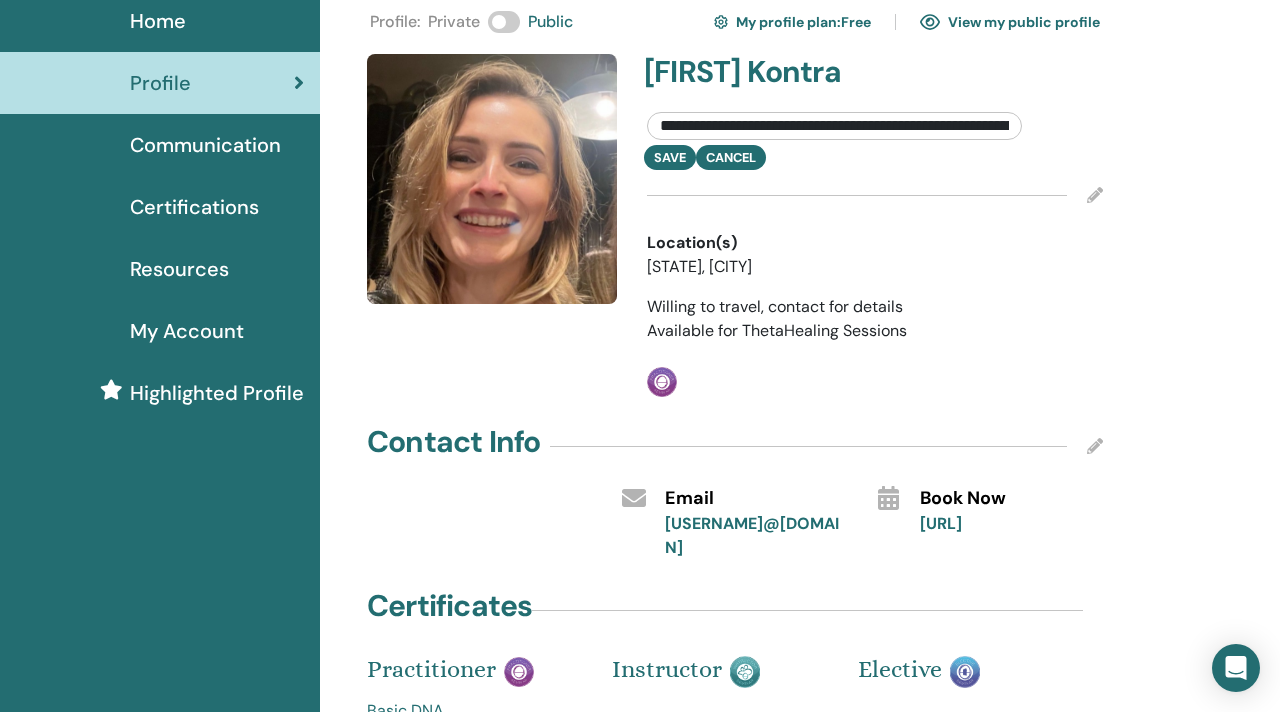 drag, startPoint x: 758, startPoint y: 125, endPoint x: 642, endPoint y: 123, distance: 116.01724 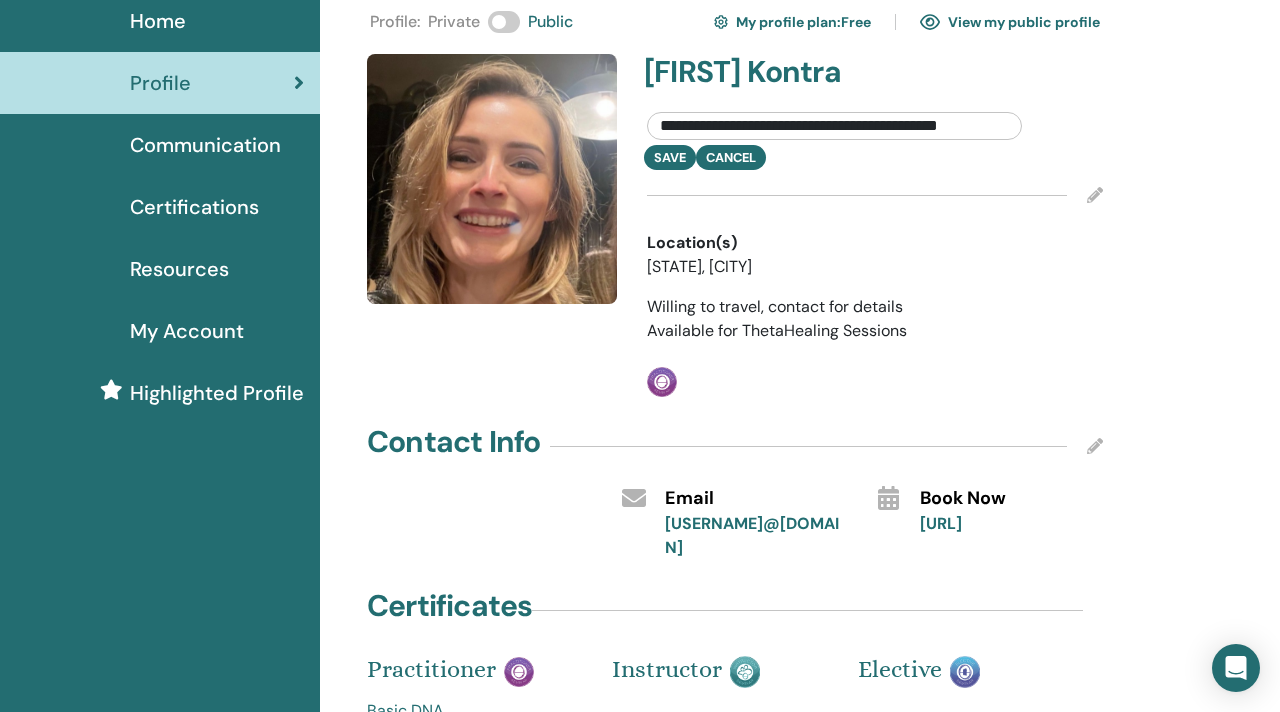 drag, startPoint x: 848, startPoint y: 124, endPoint x: 658, endPoint y: 113, distance: 190.31816 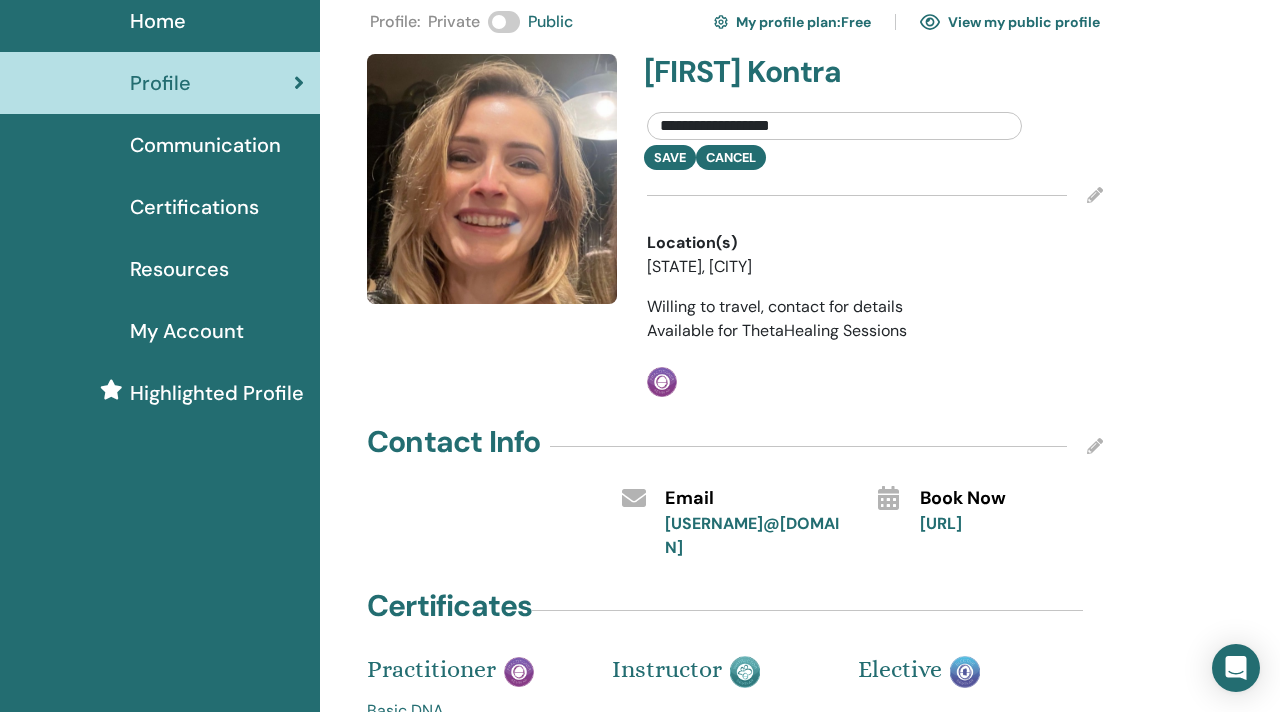 click on "**********" at bounding box center [834, 126] 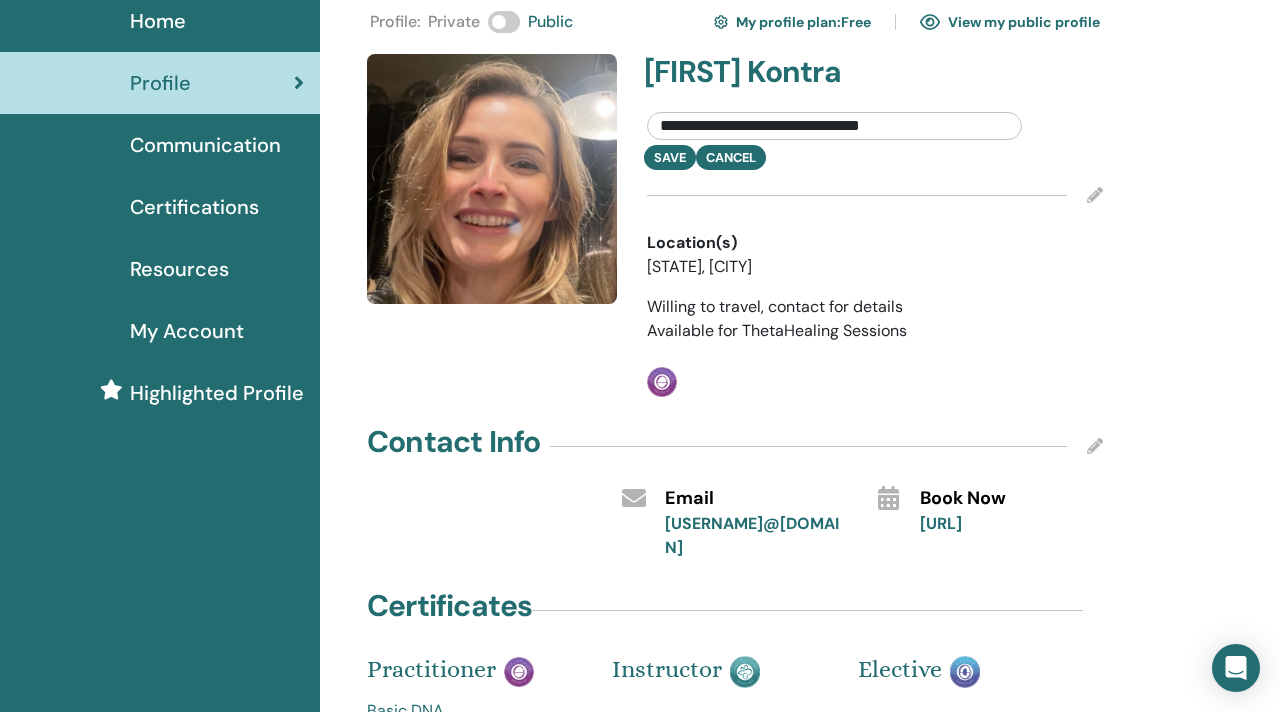 click on "**********" at bounding box center (834, 126) 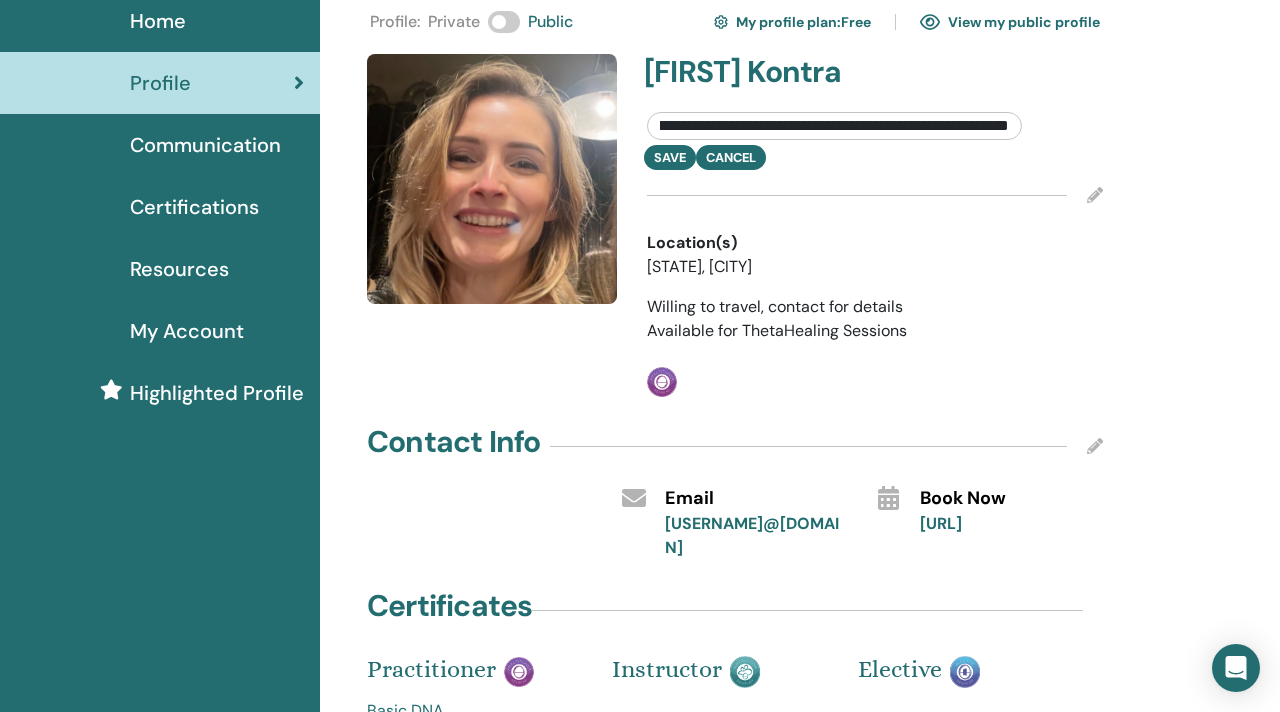 scroll, scrollTop: 0, scrollLeft: 96, axis: horizontal 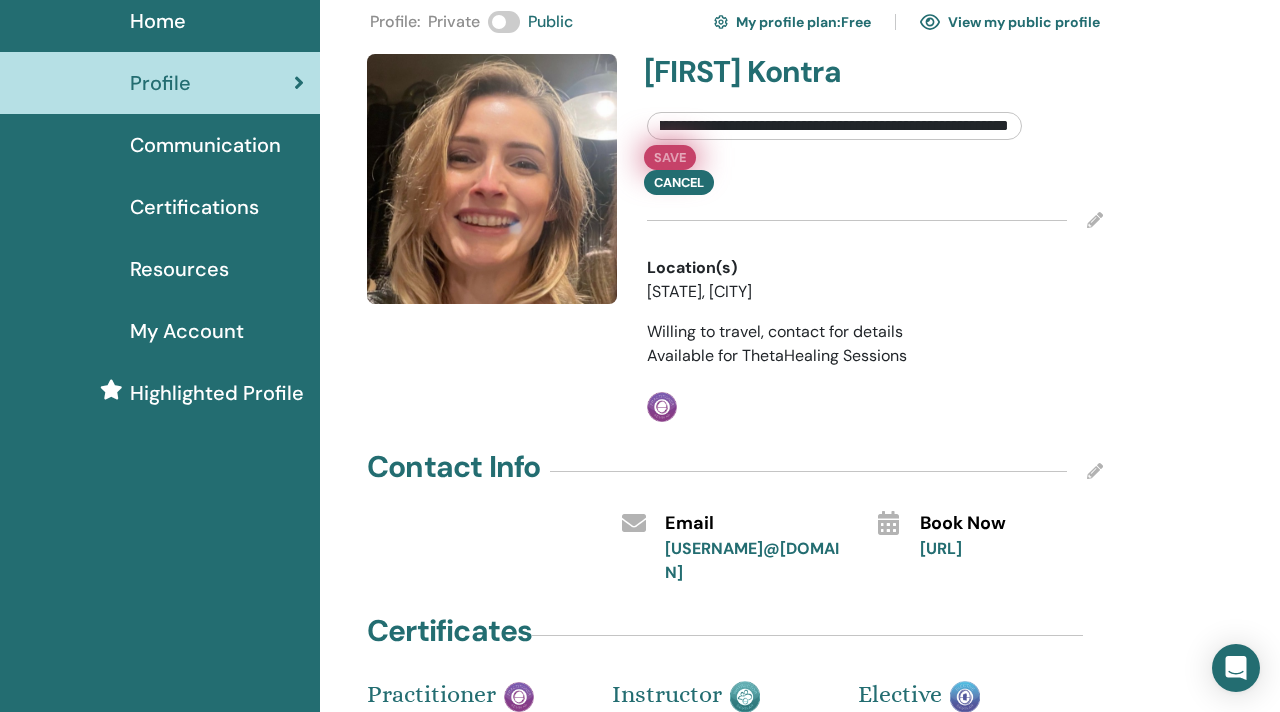 type on "**********" 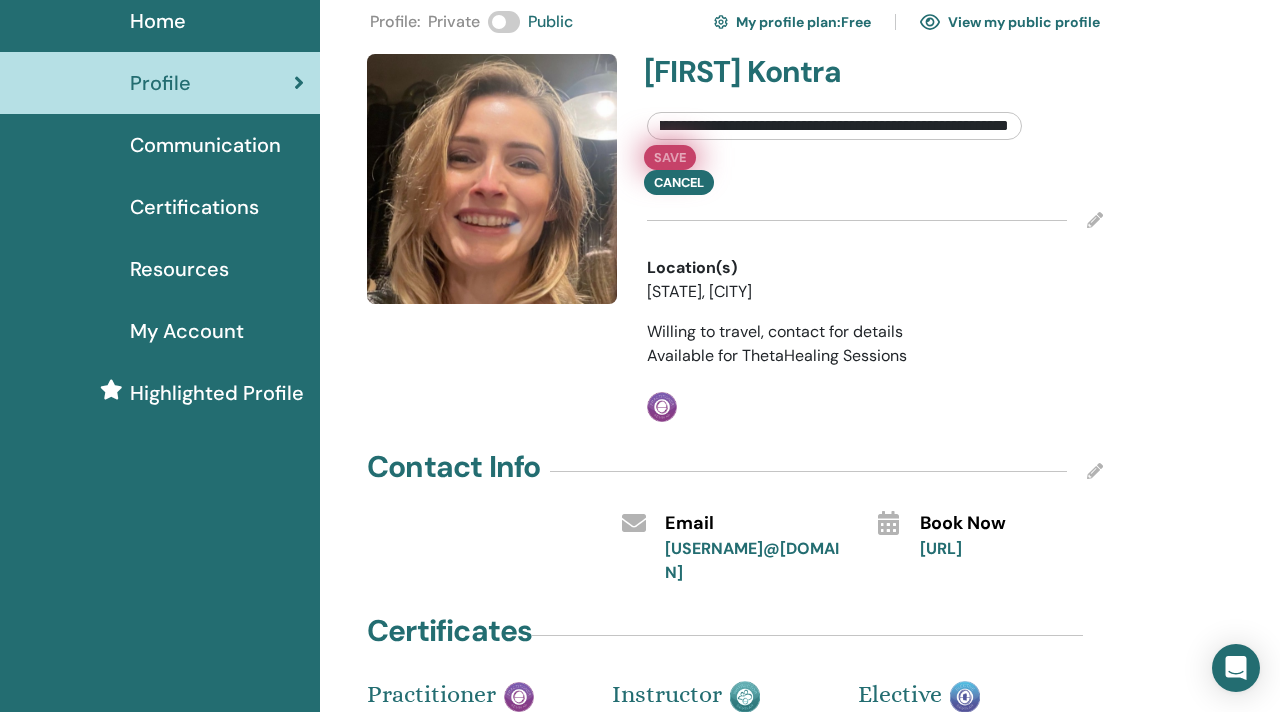 scroll, scrollTop: 0, scrollLeft: 0, axis: both 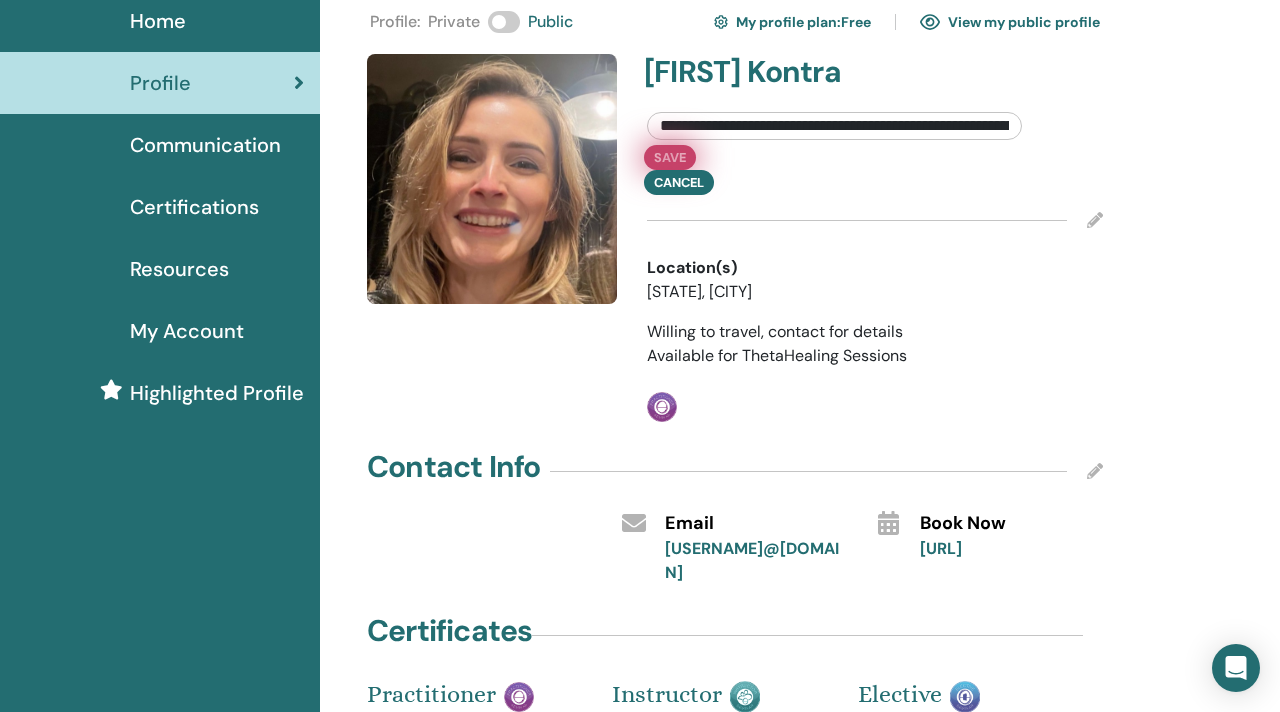 click on "Save" at bounding box center [670, 157] 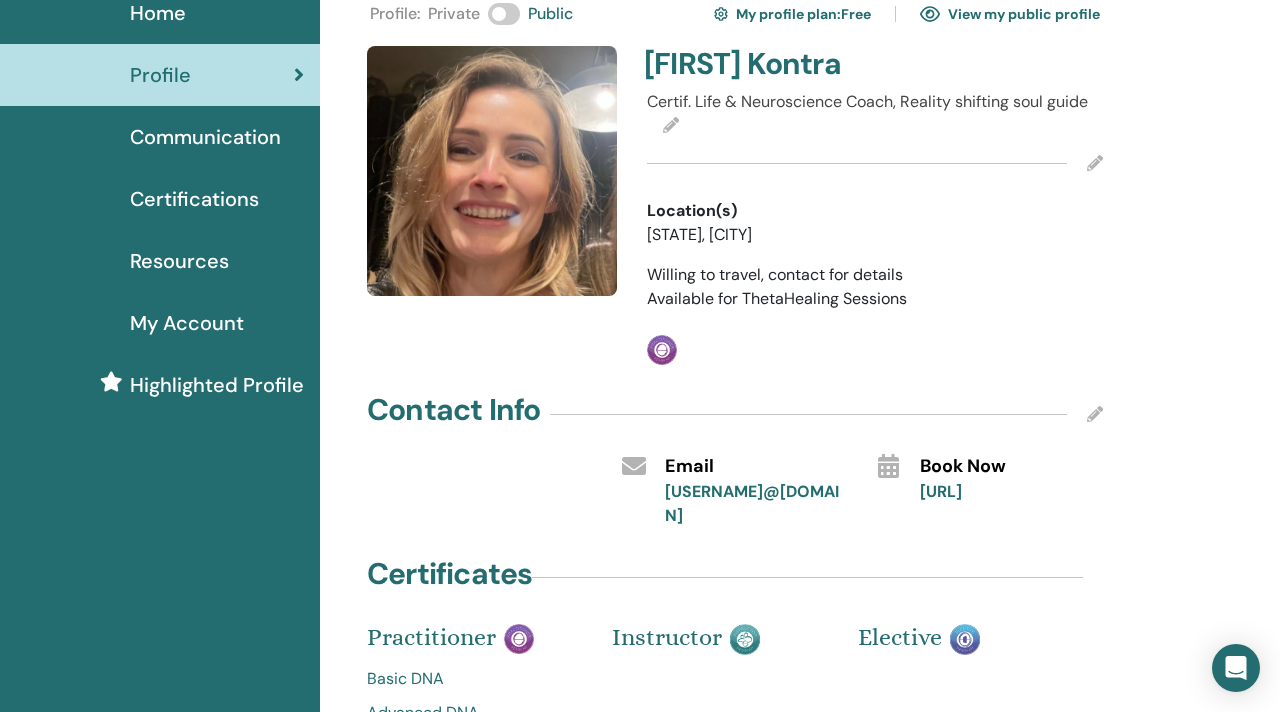 scroll, scrollTop: 70, scrollLeft: 0, axis: vertical 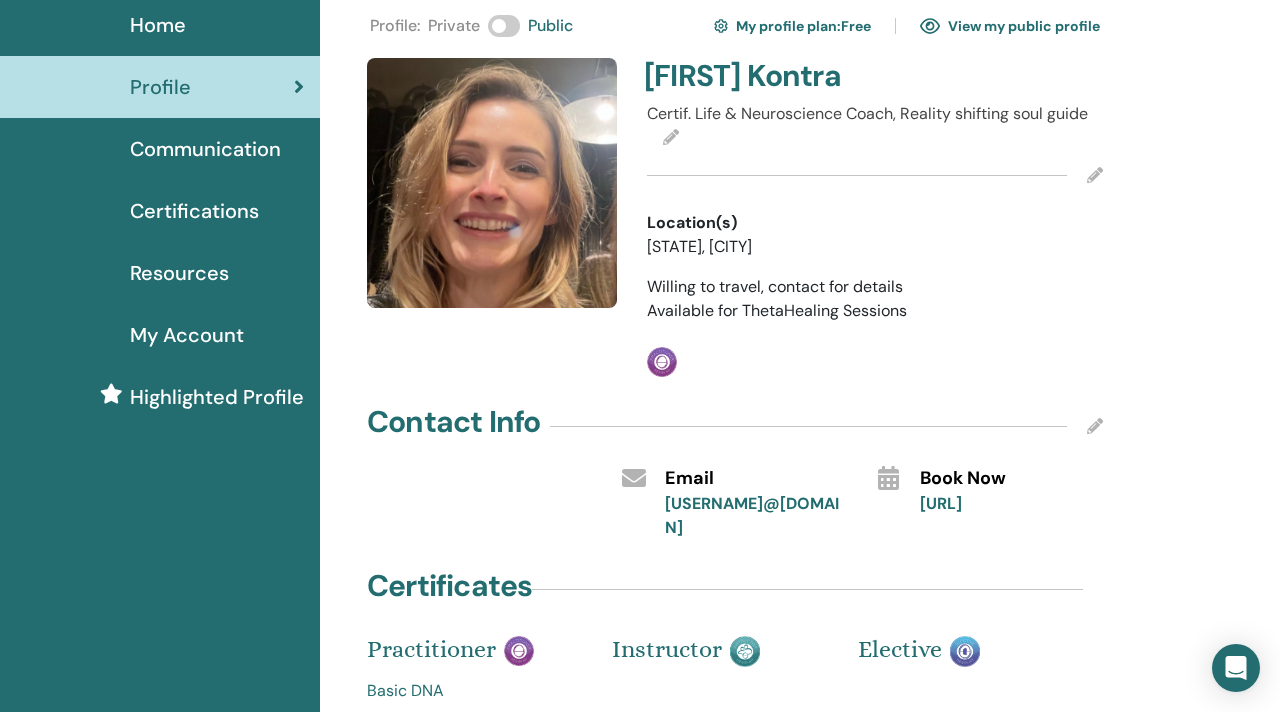 click at bounding box center [671, 137] 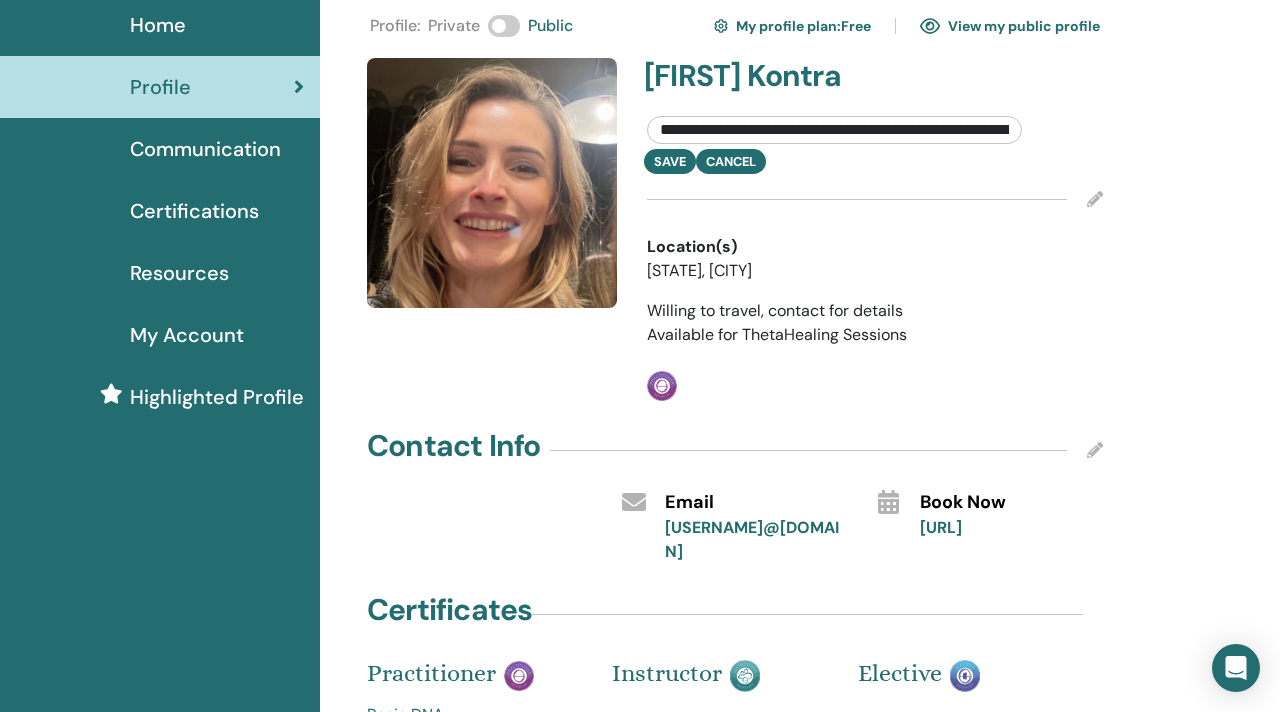 click on "**********" at bounding box center [834, 130] 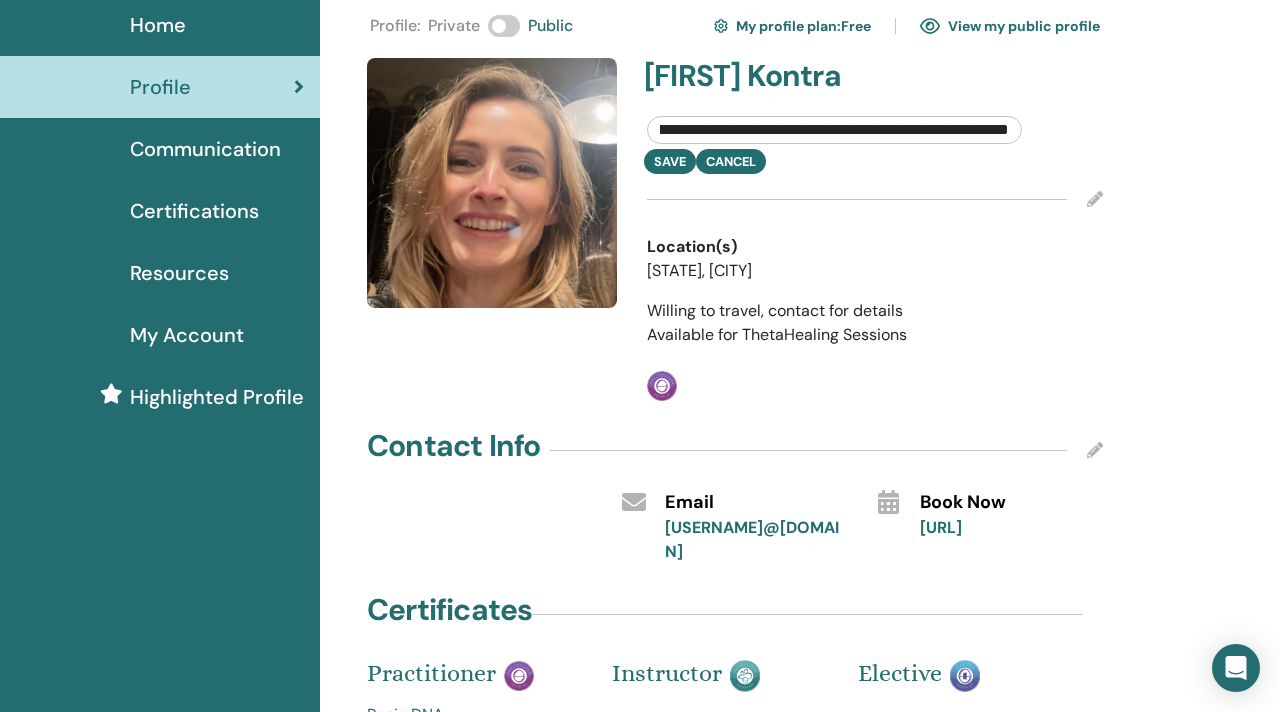 scroll, scrollTop: 0, scrollLeft: 89, axis: horizontal 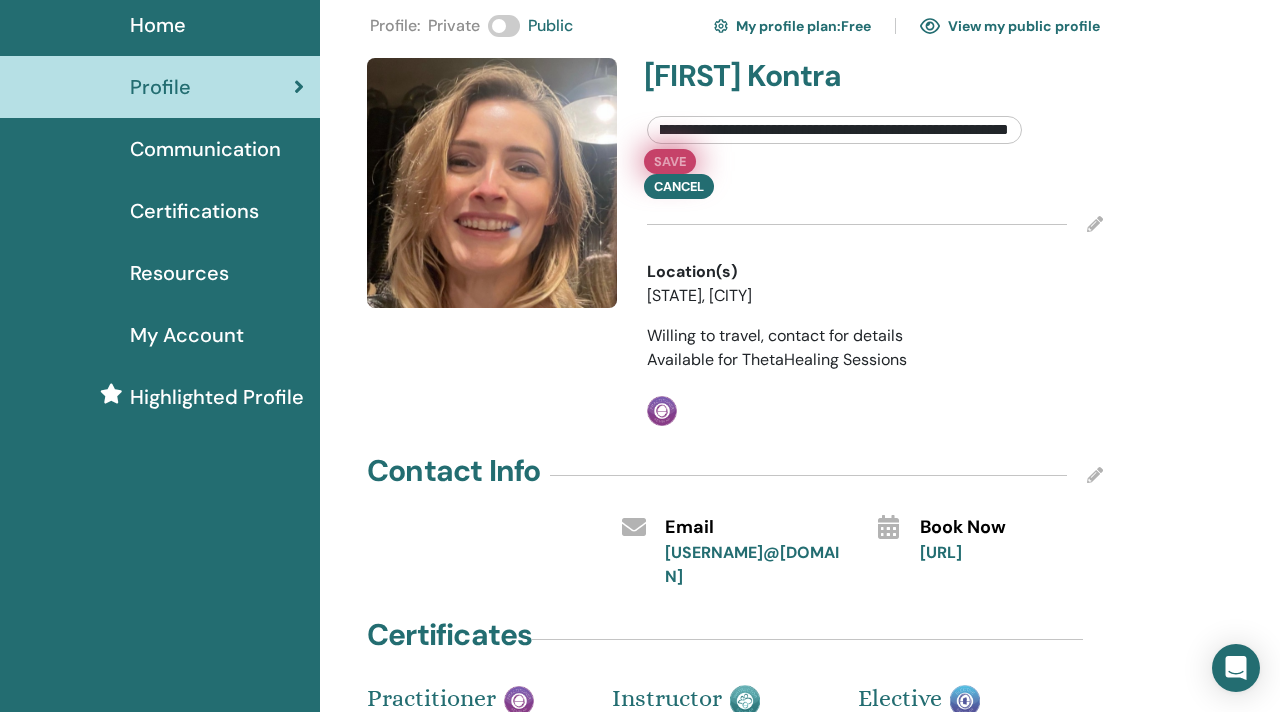 type on "**********" 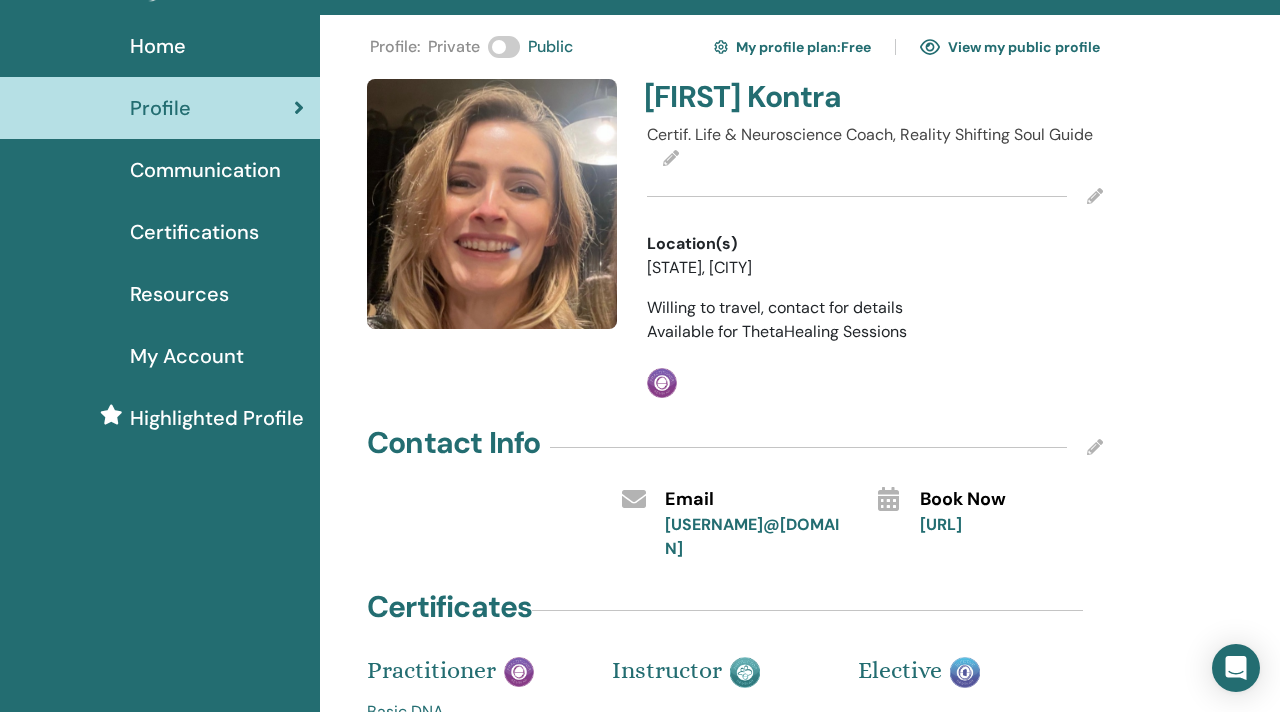 scroll, scrollTop: 0, scrollLeft: 0, axis: both 